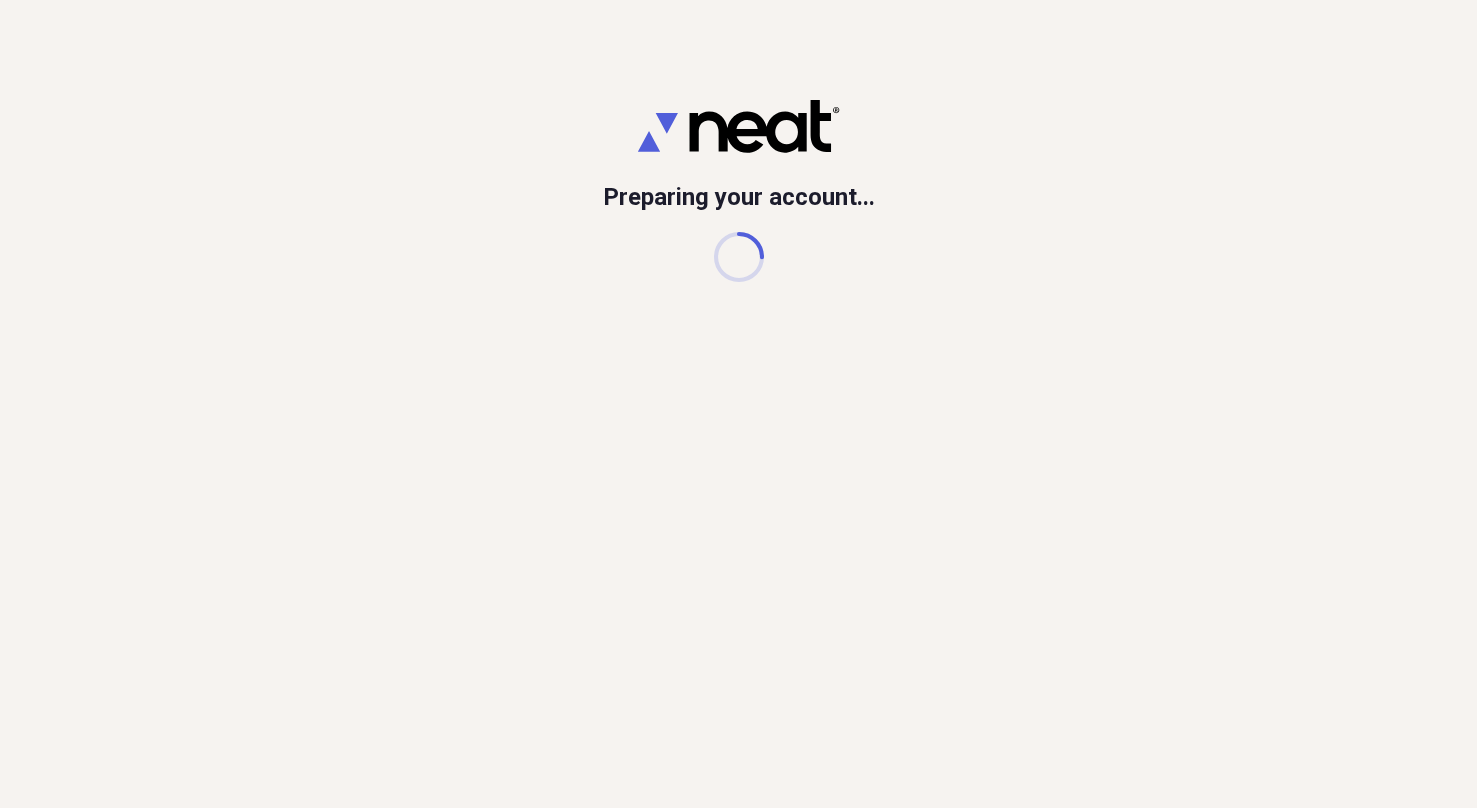 scroll, scrollTop: 0, scrollLeft: 0, axis: both 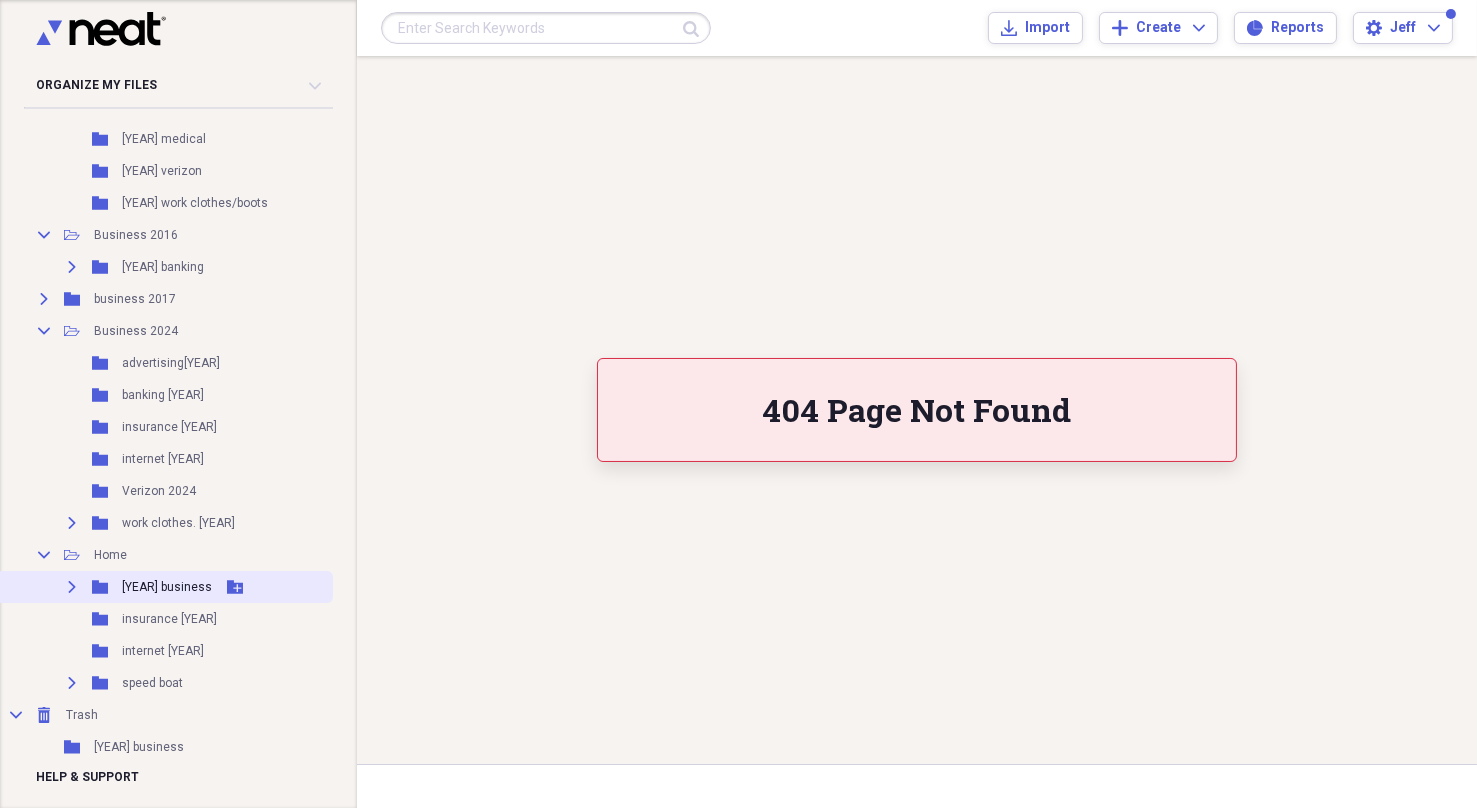 click on "Expand Folder [YEAR] business Add Folder" at bounding box center [164, 587] 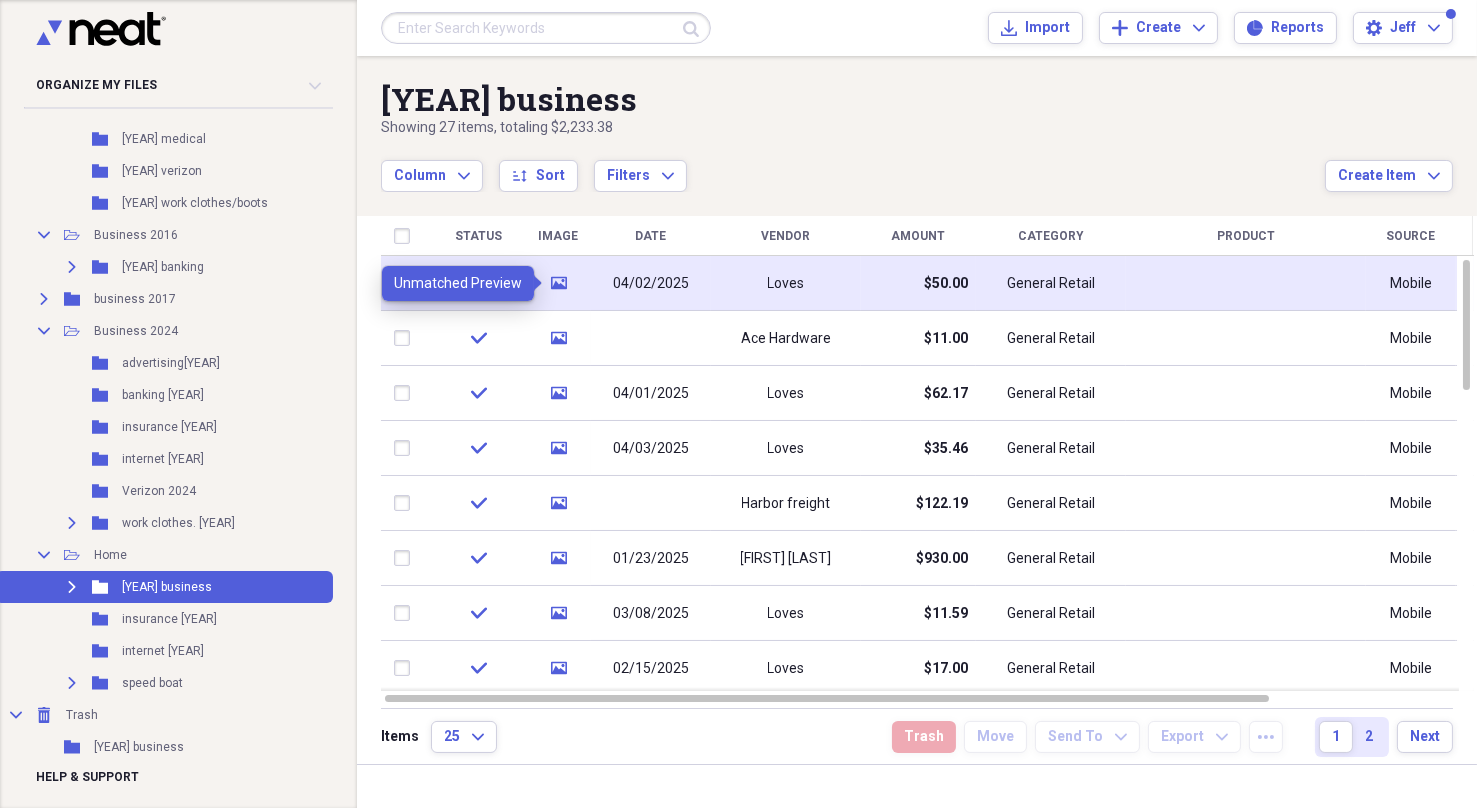 click 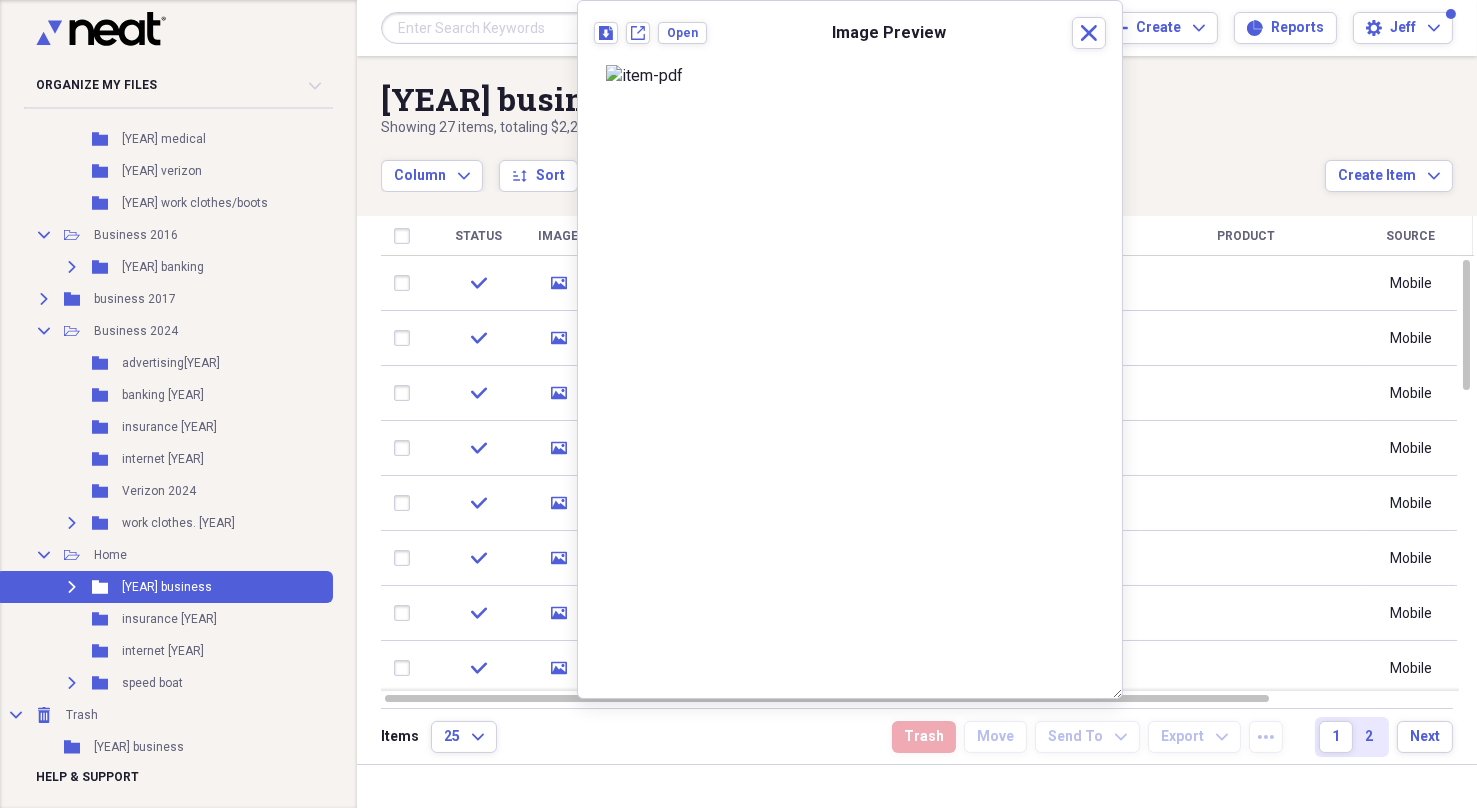 scroll, scrollTop: 0, scrollLeft: 0, axis: both 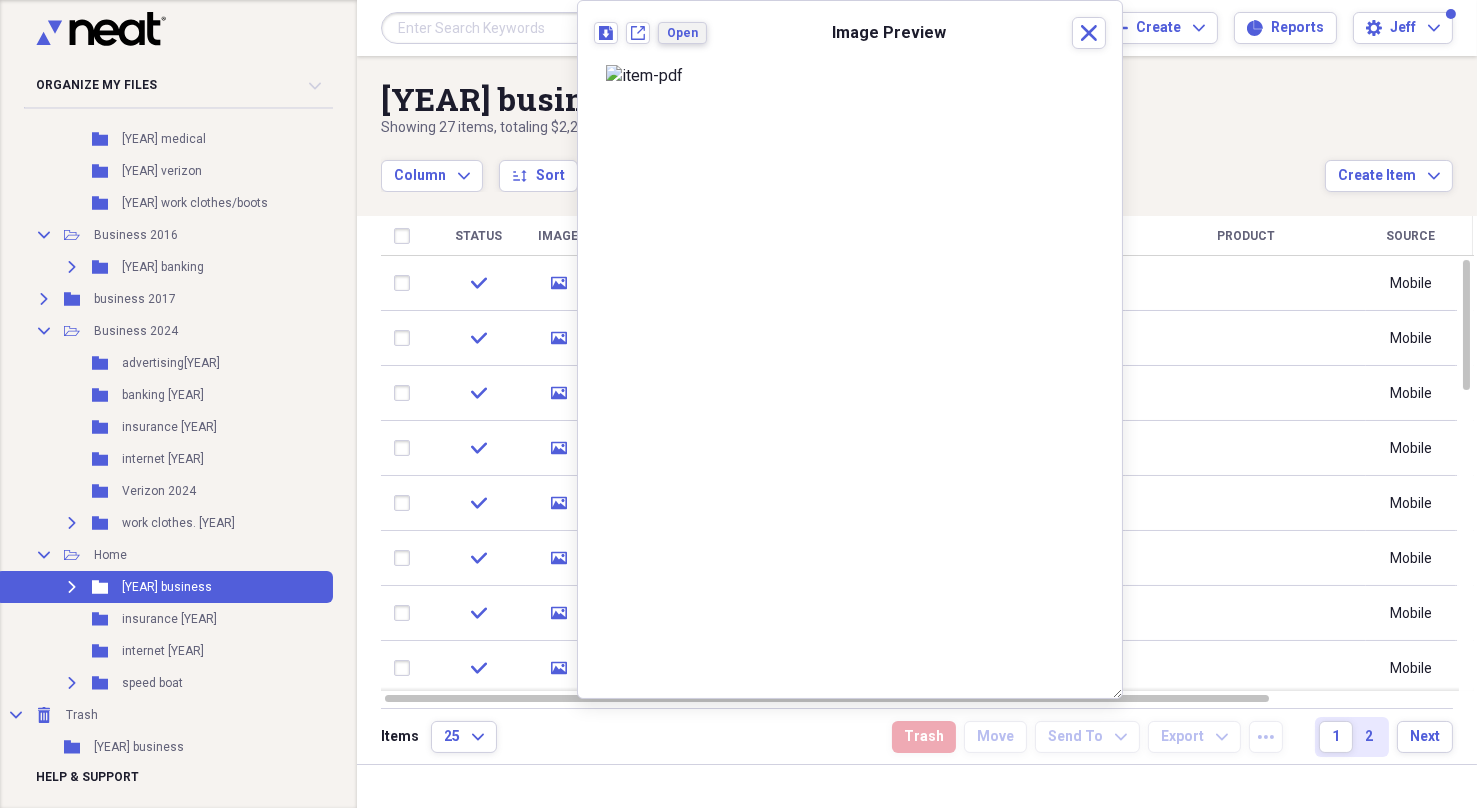 click on "Open" at bounding box center (682, 33) 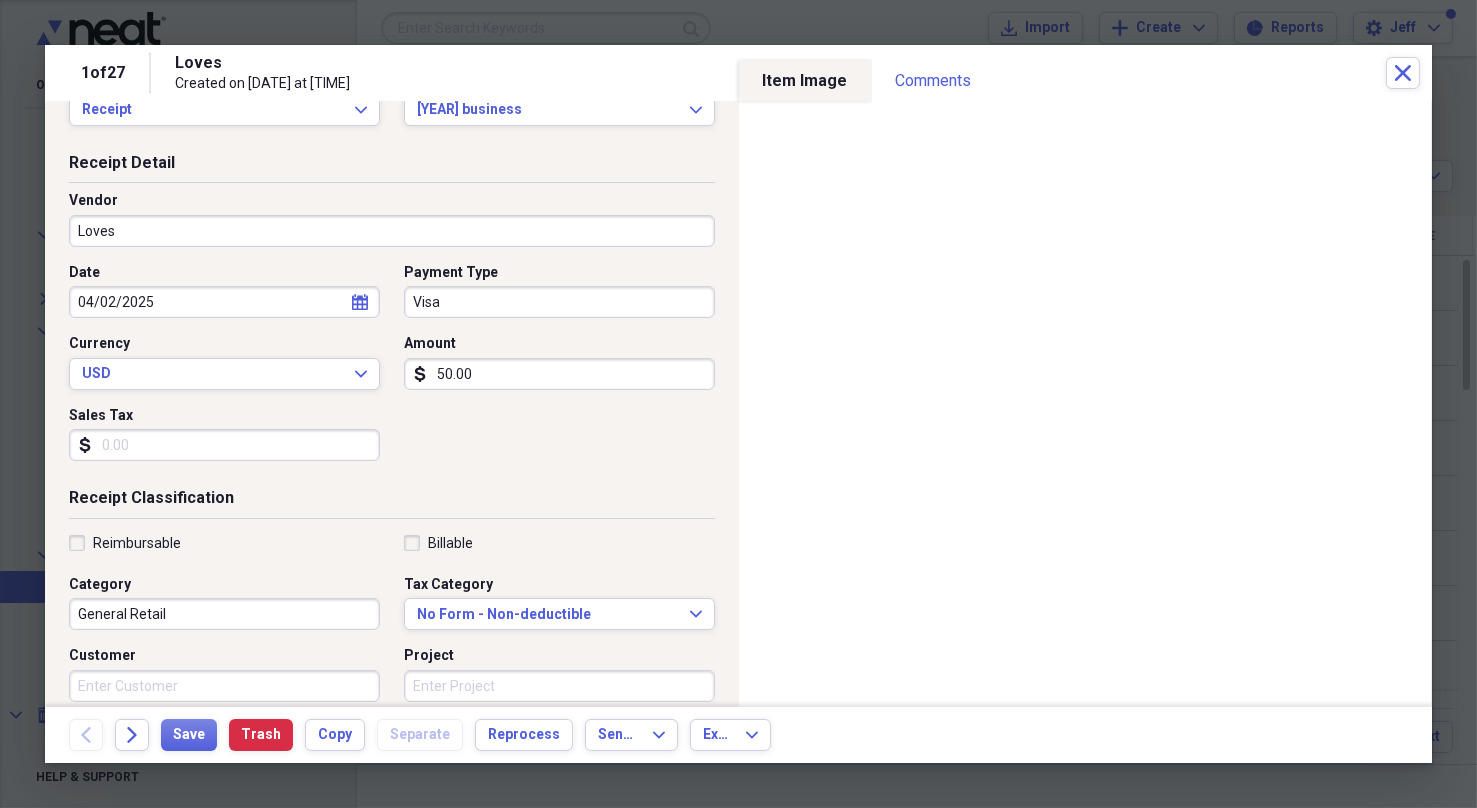 scroll, scrollTop: 0, scrollLeft: 0, axis: both 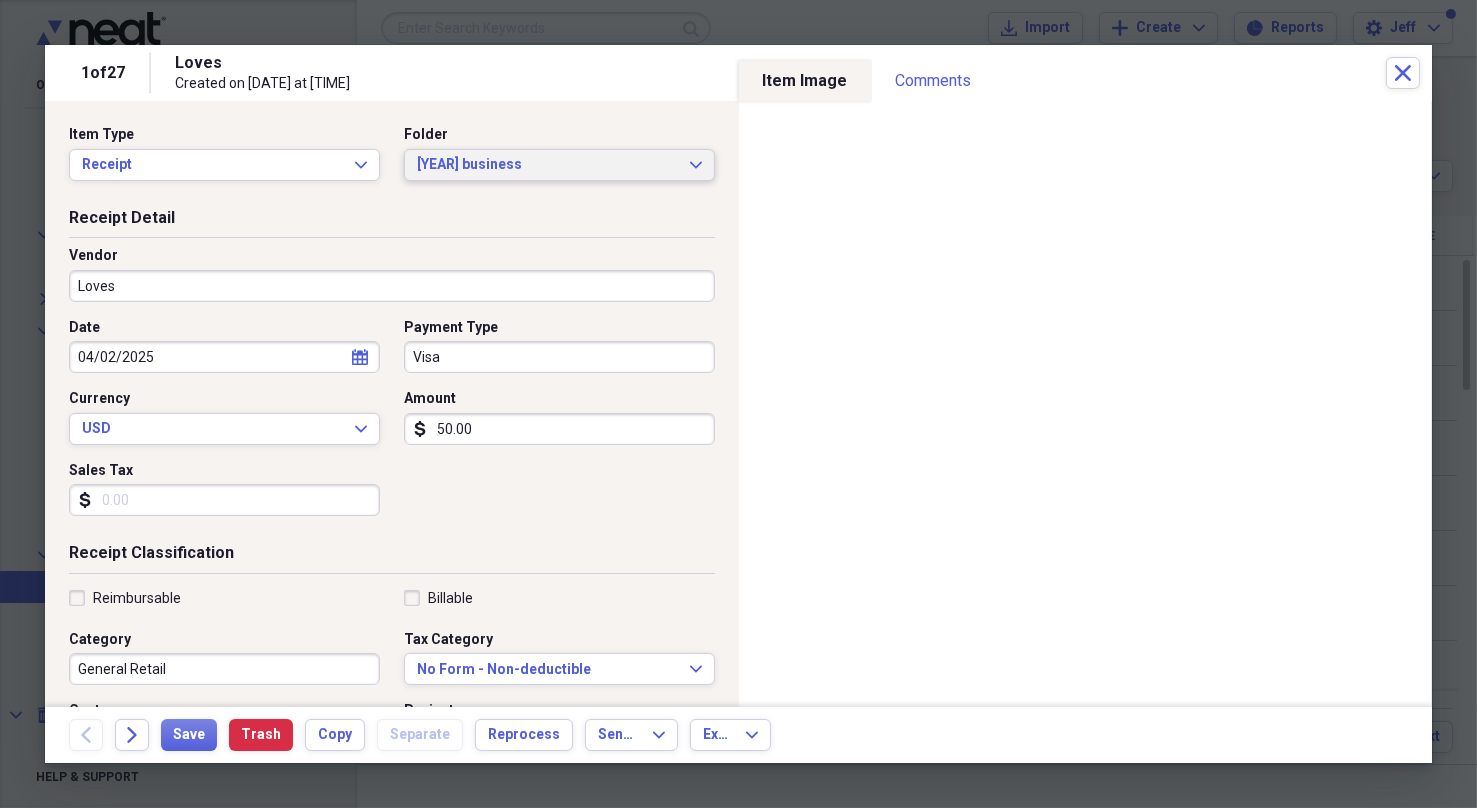 click on "Expand" 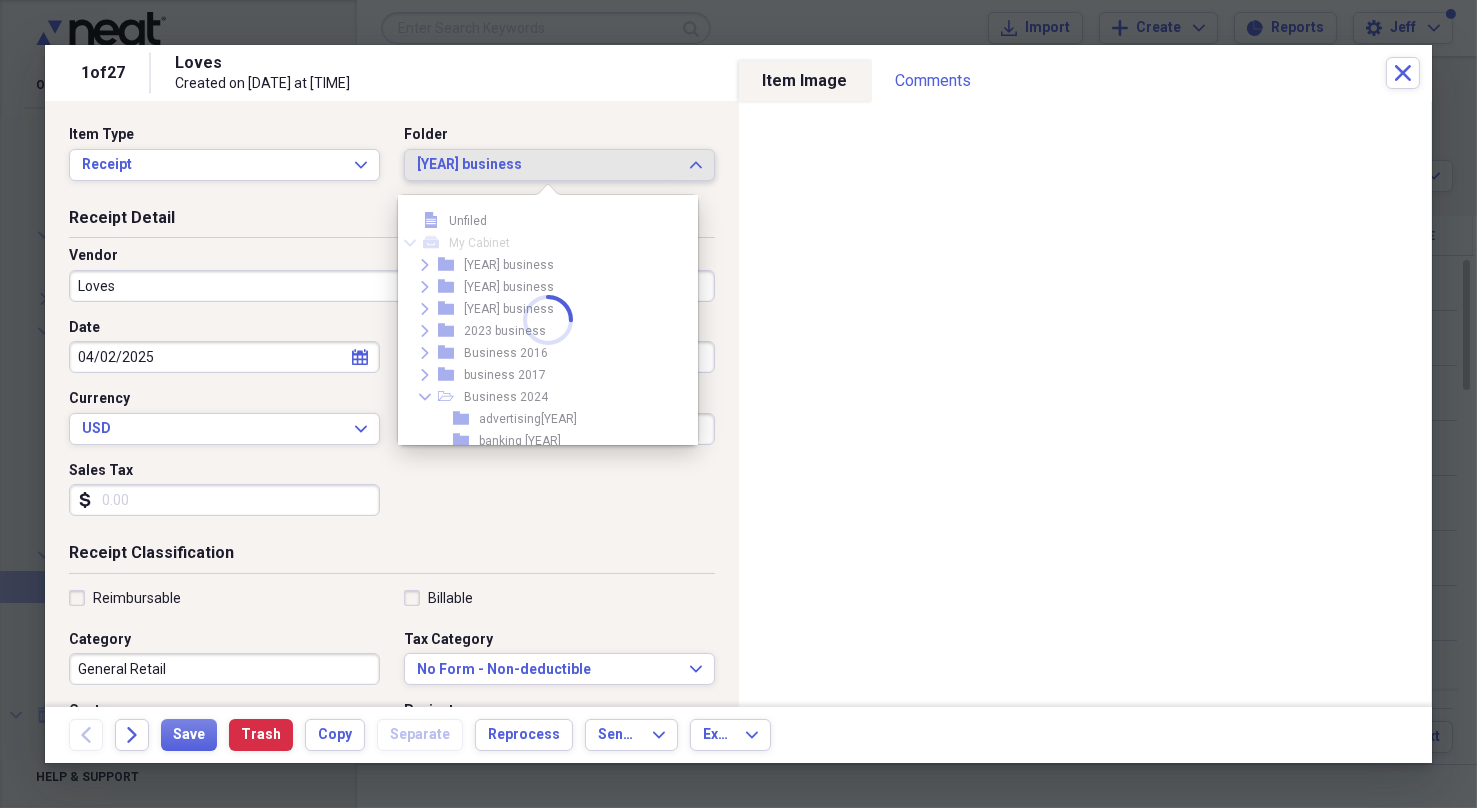 scroll, scrollTop: 248, scrollLeft: 0, axis: vertical 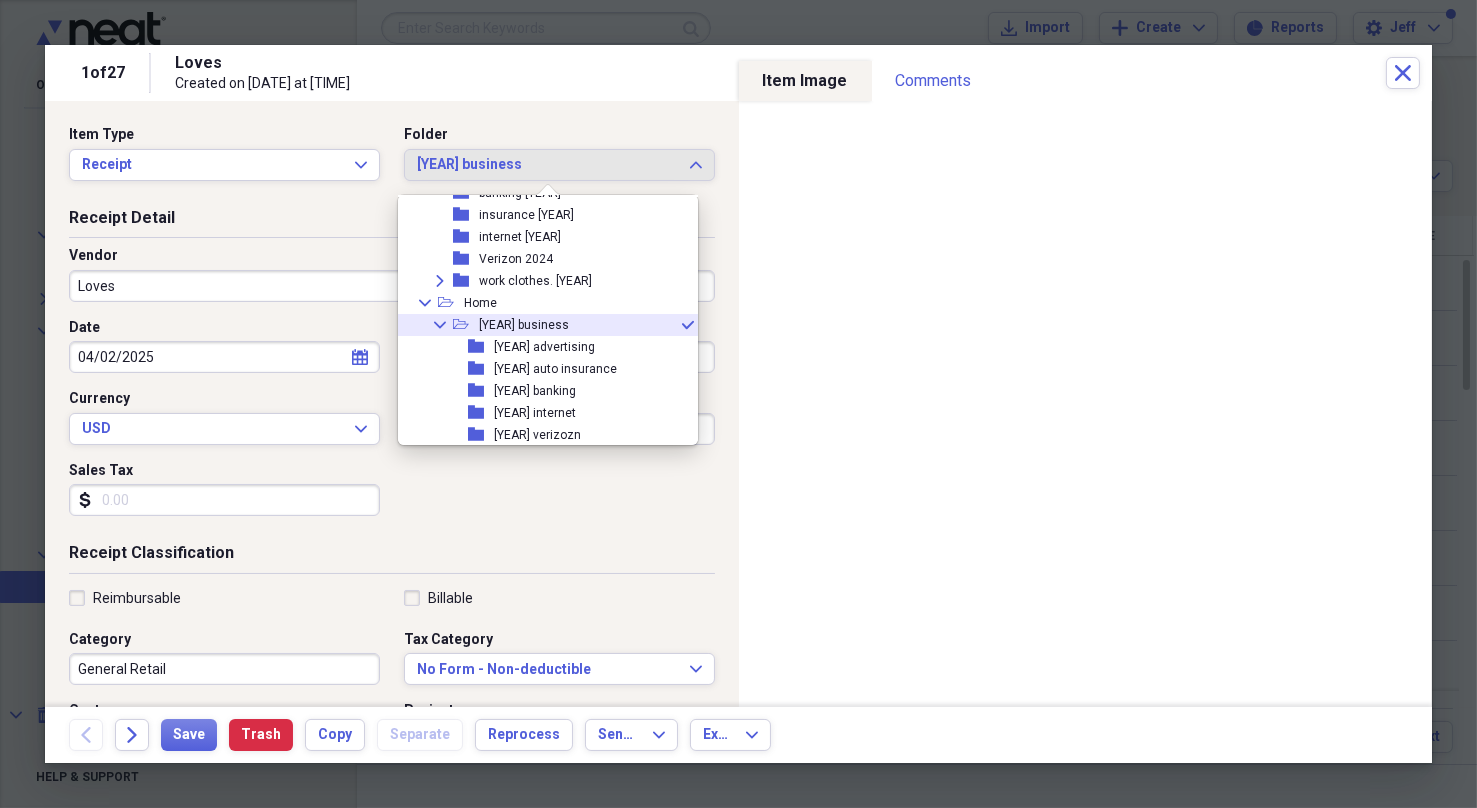 click on "Receipt Detail" at bounding box center (392, 222) 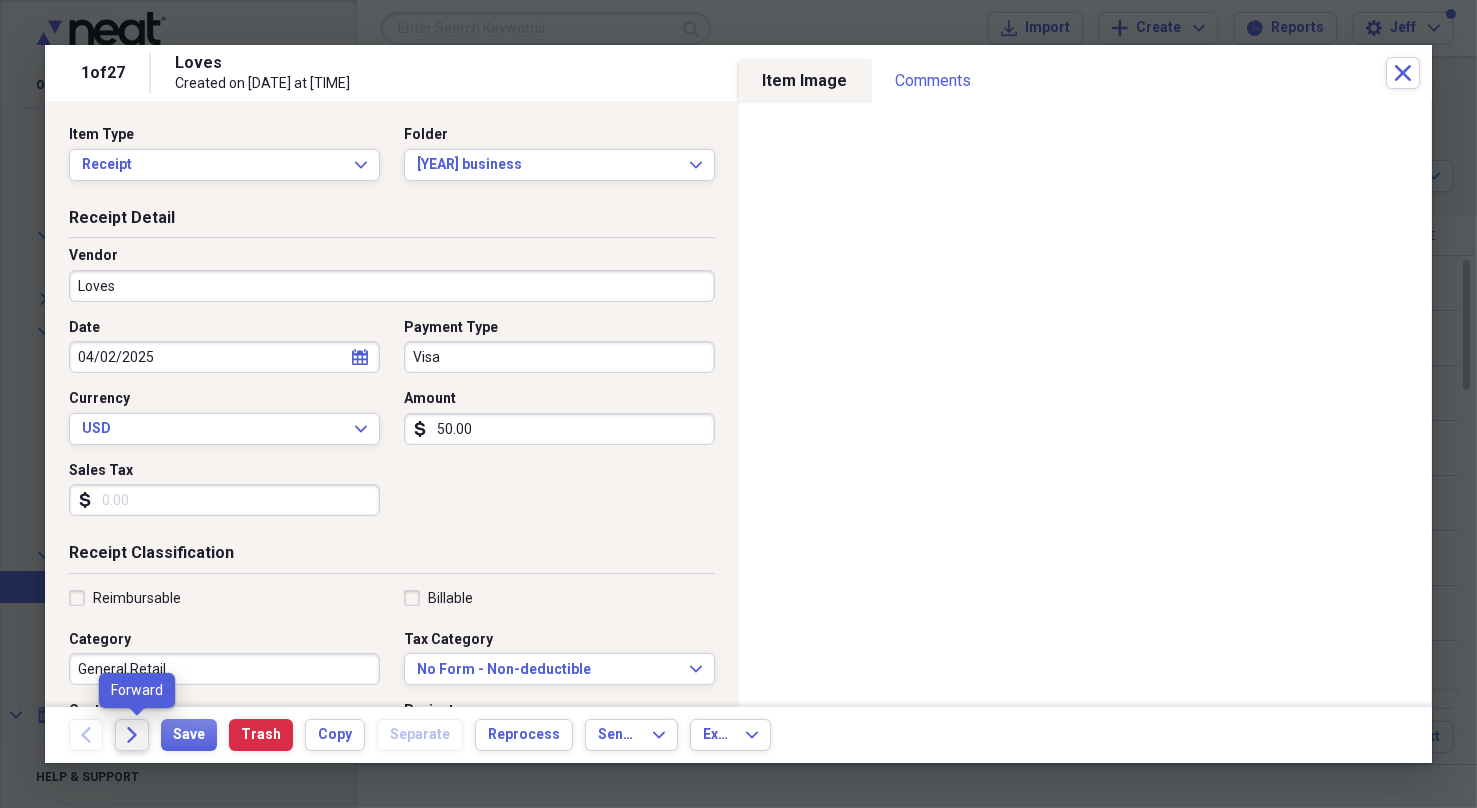 click on "Forward" 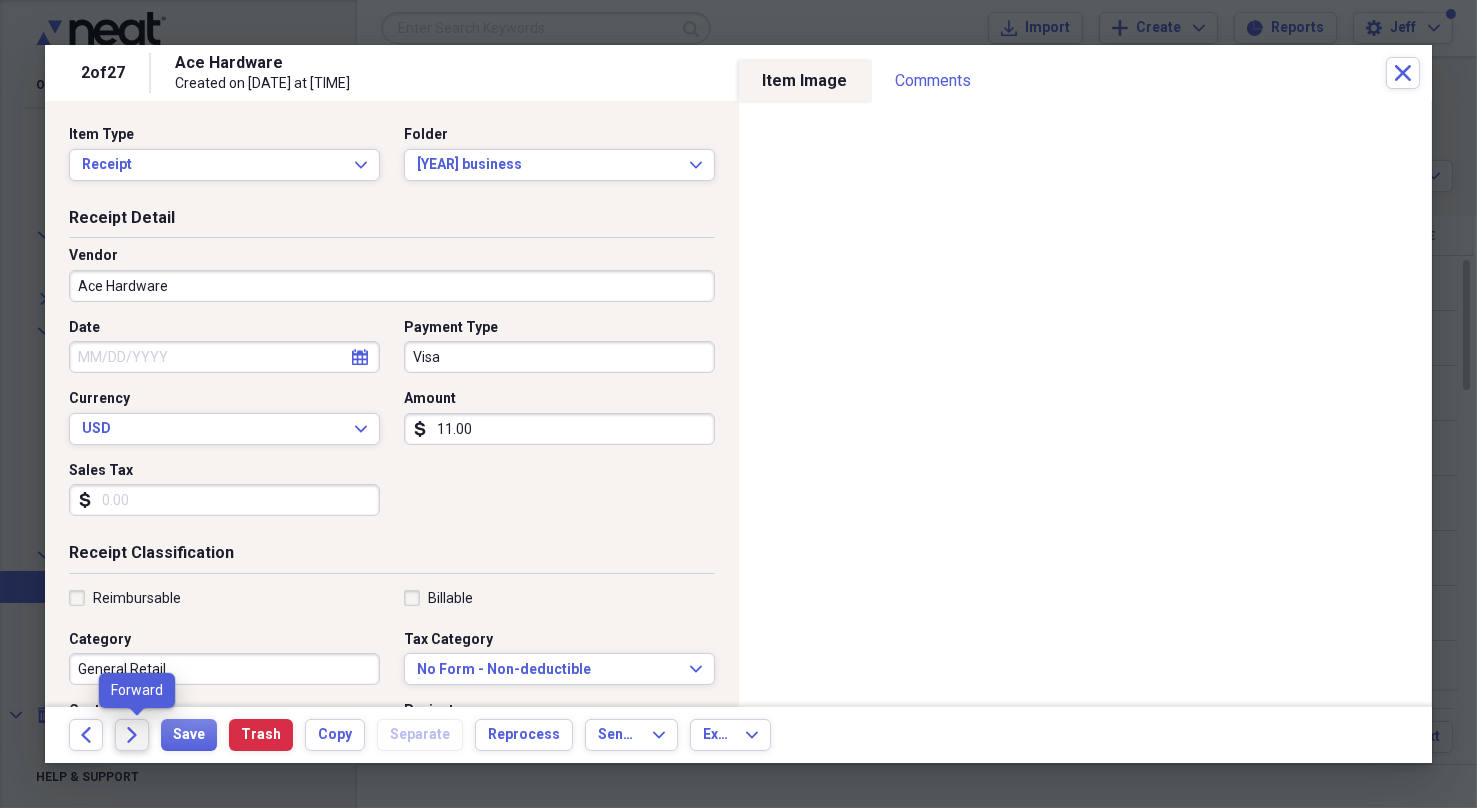 click 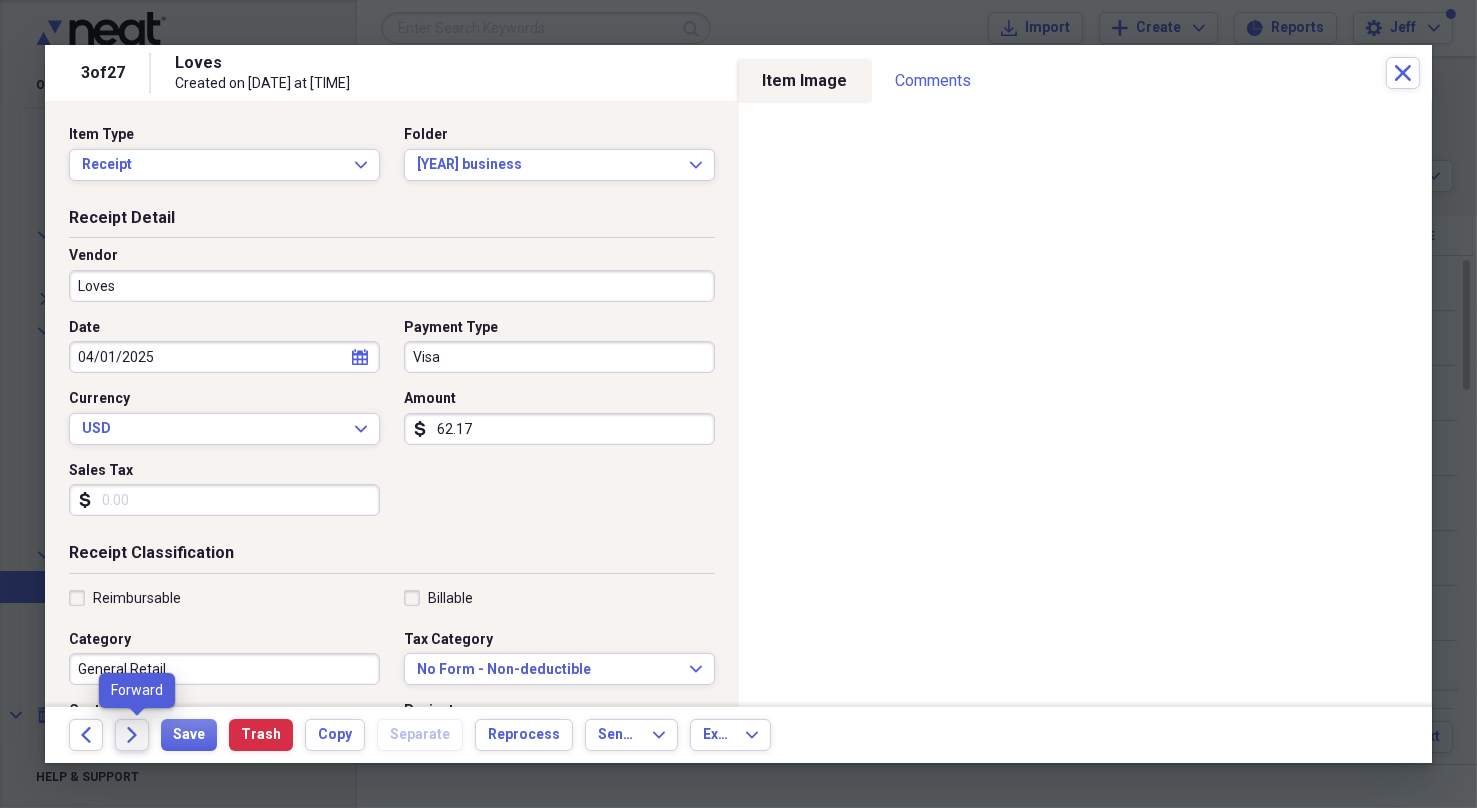 click 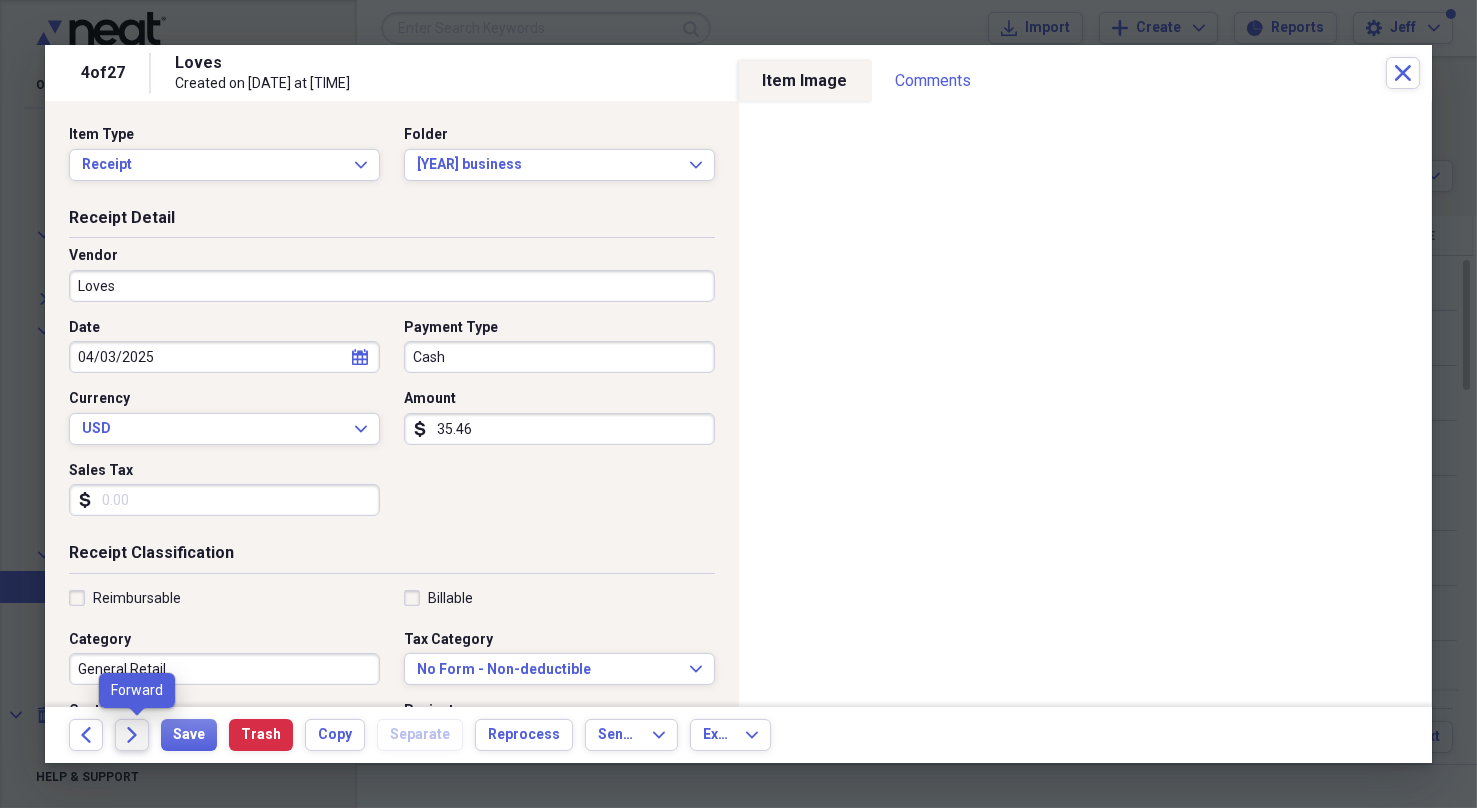 click 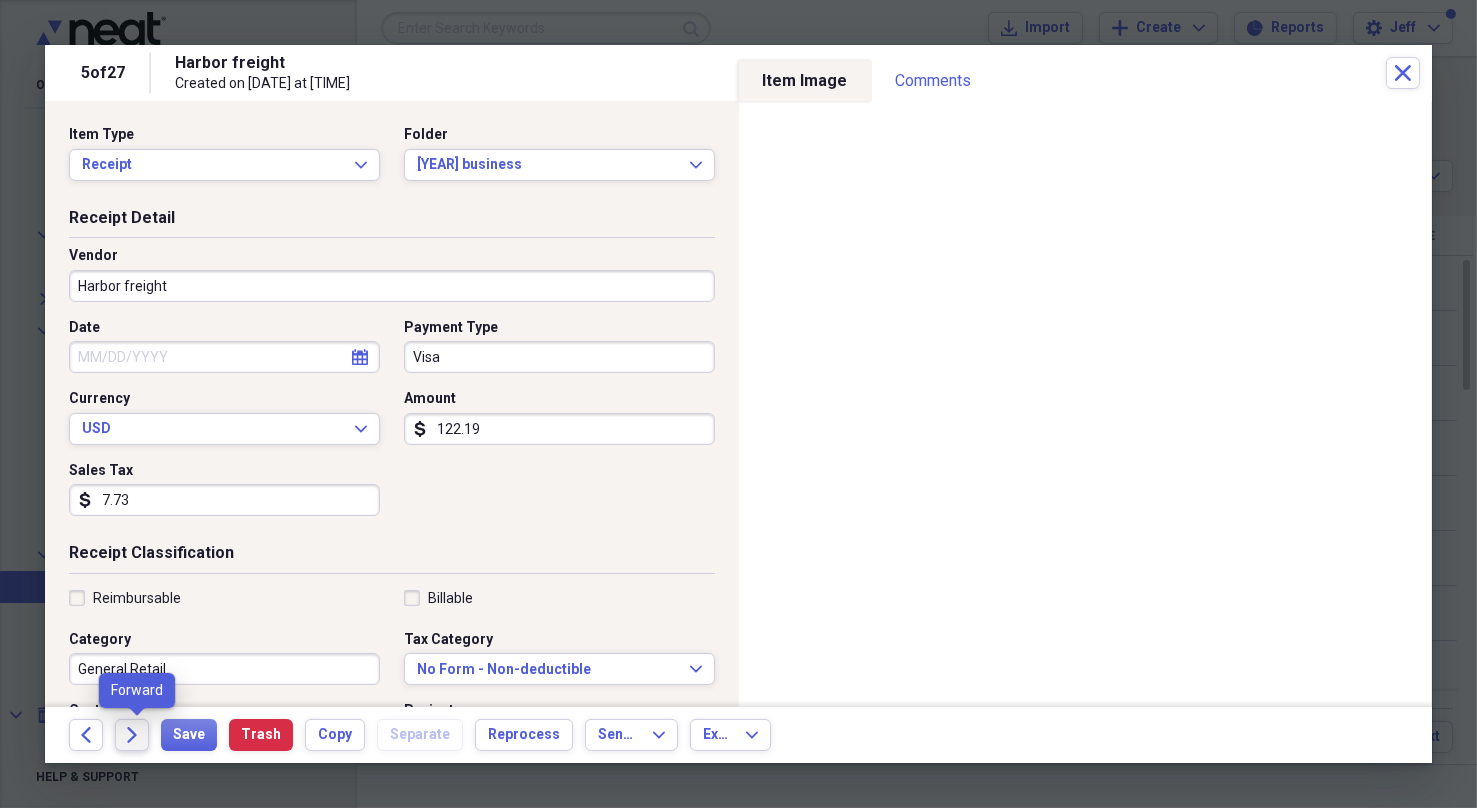 click on "Forward" 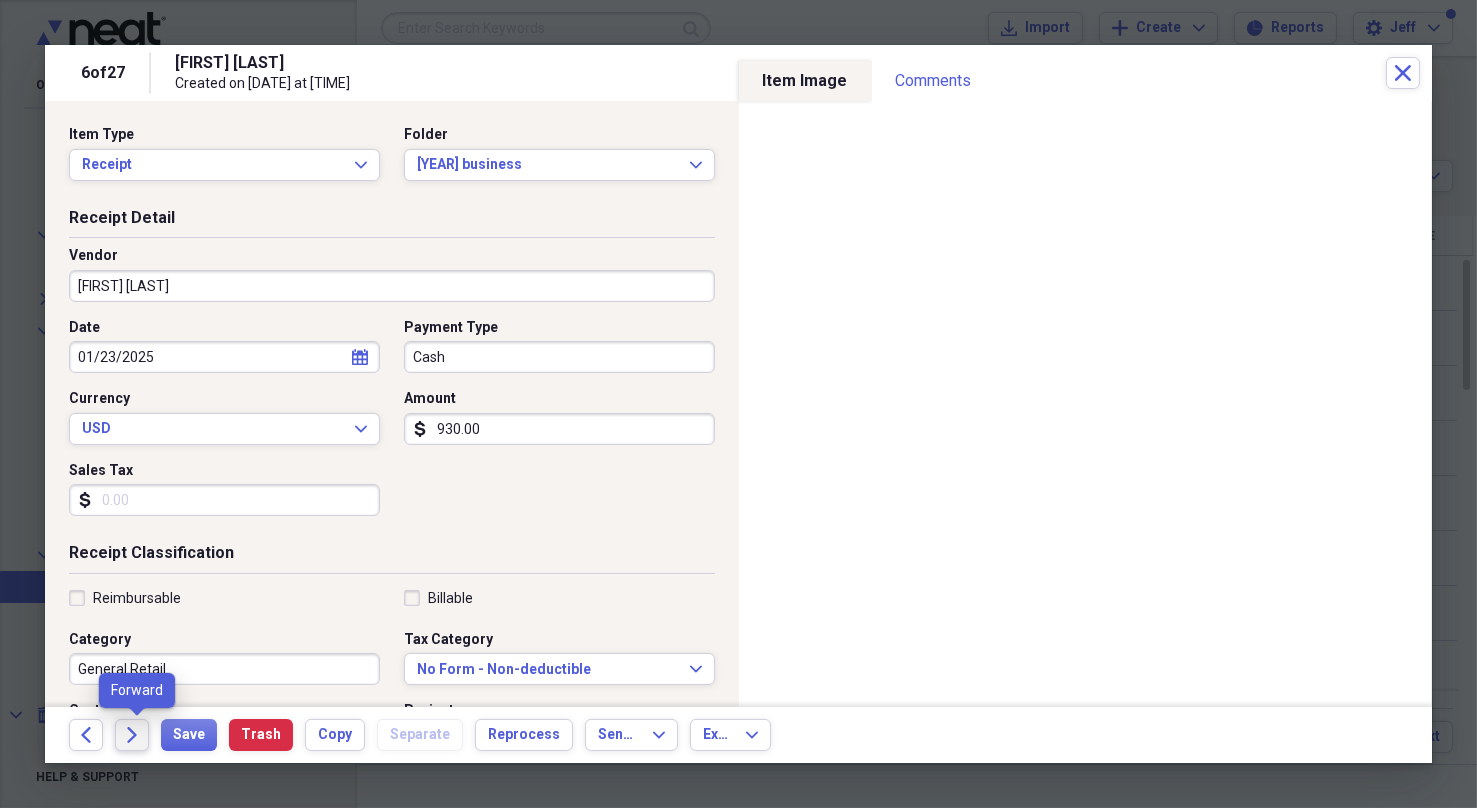 click 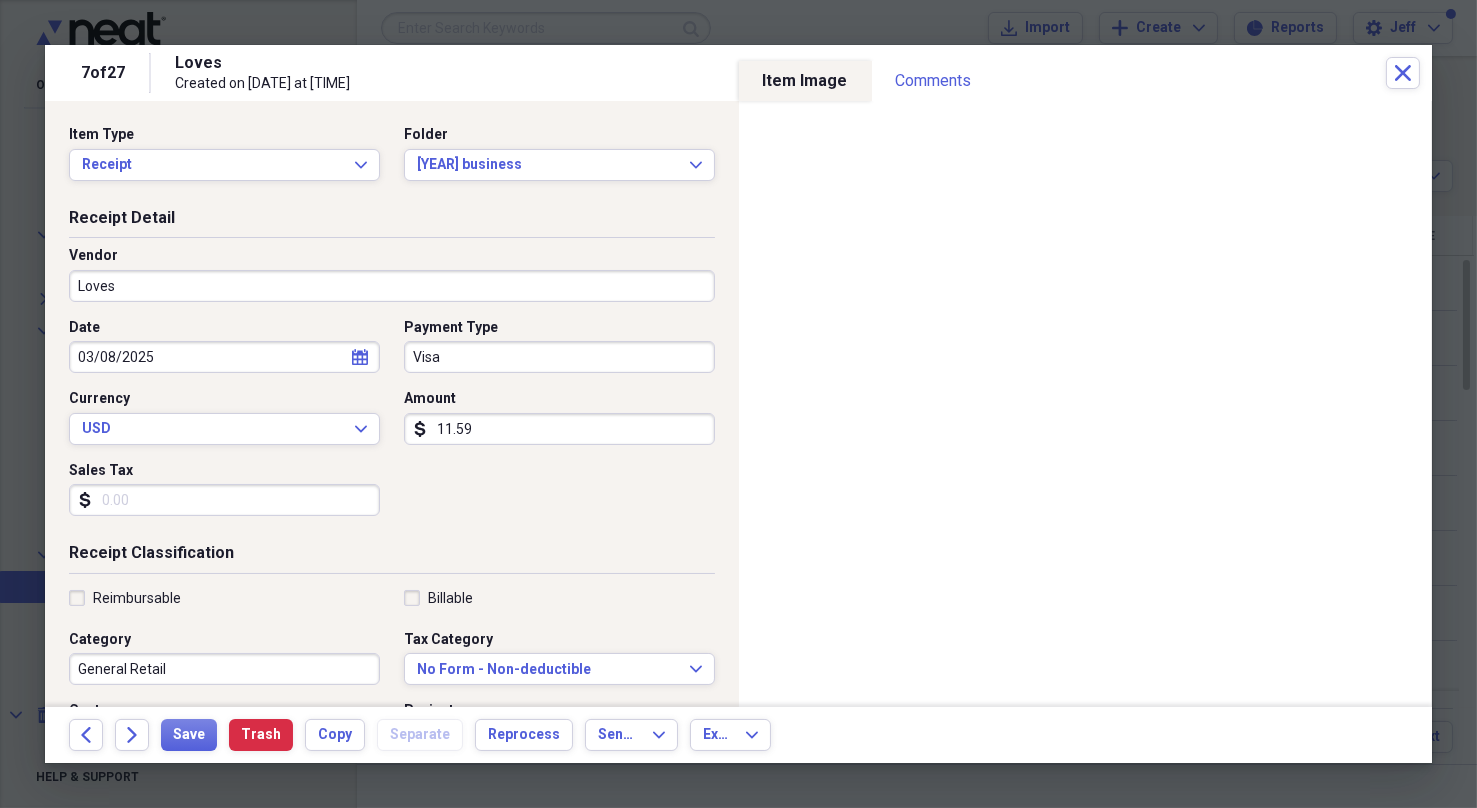 click on "Date [DATE] calendar Calendar Payment Type Visa Currency USD Expand Amount dollar-sign 11.59 Sales Tax dollar-sign" at bounding box center [392, 425] 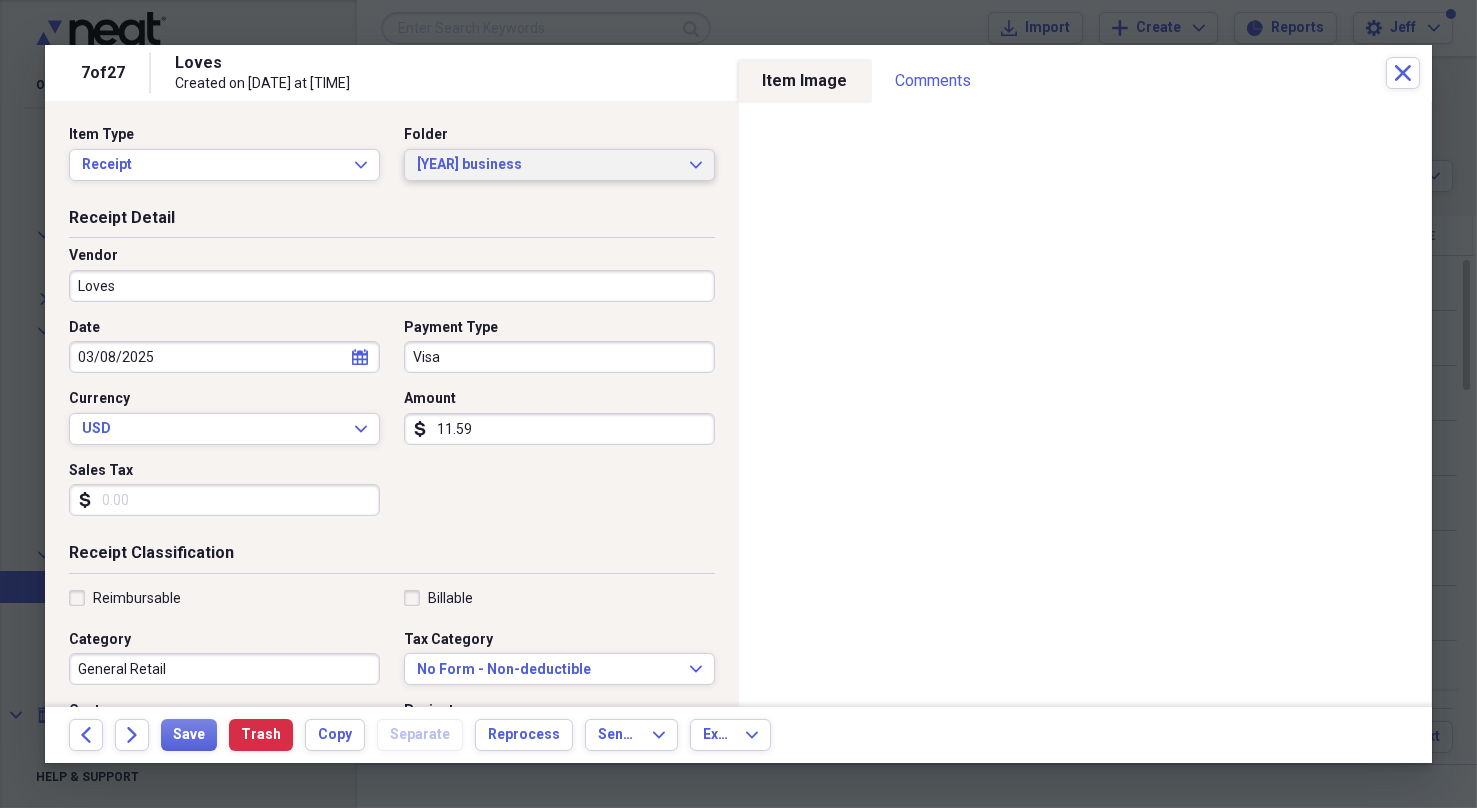 click on "Expand" 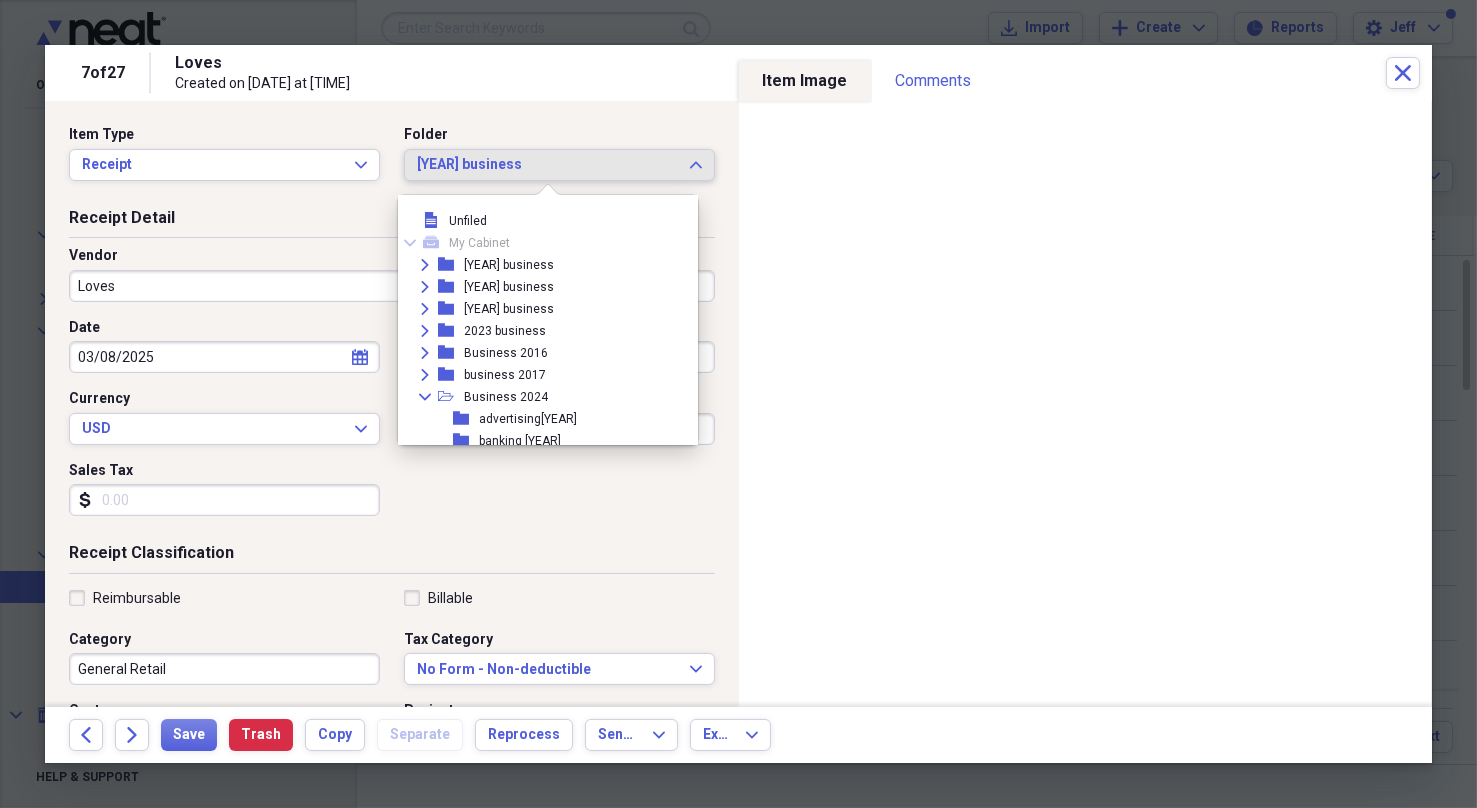 scroll, scrollTop: 252, scrollLeft: 0, axis: vertical 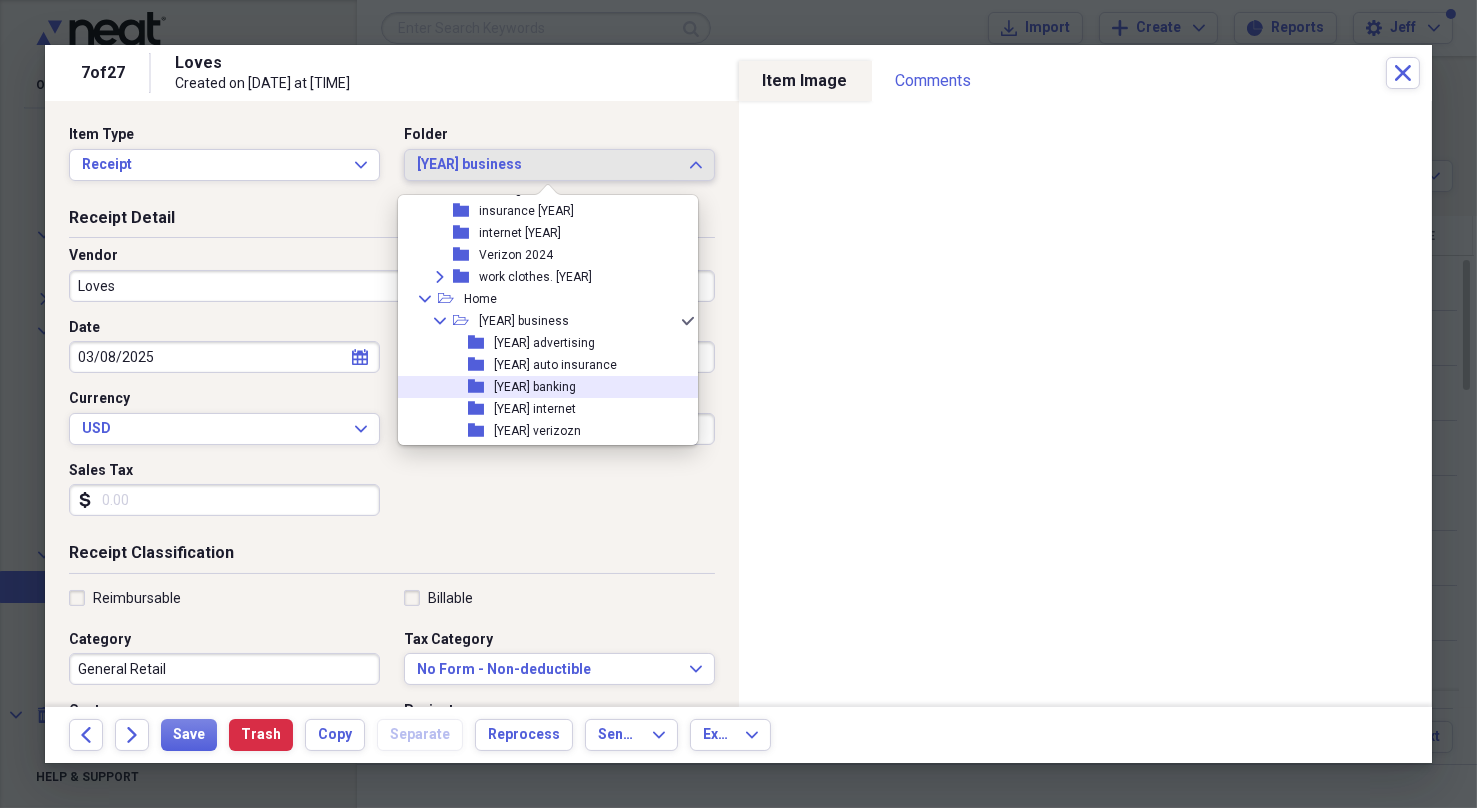 click on "folder" at bounding box center [481, 387] 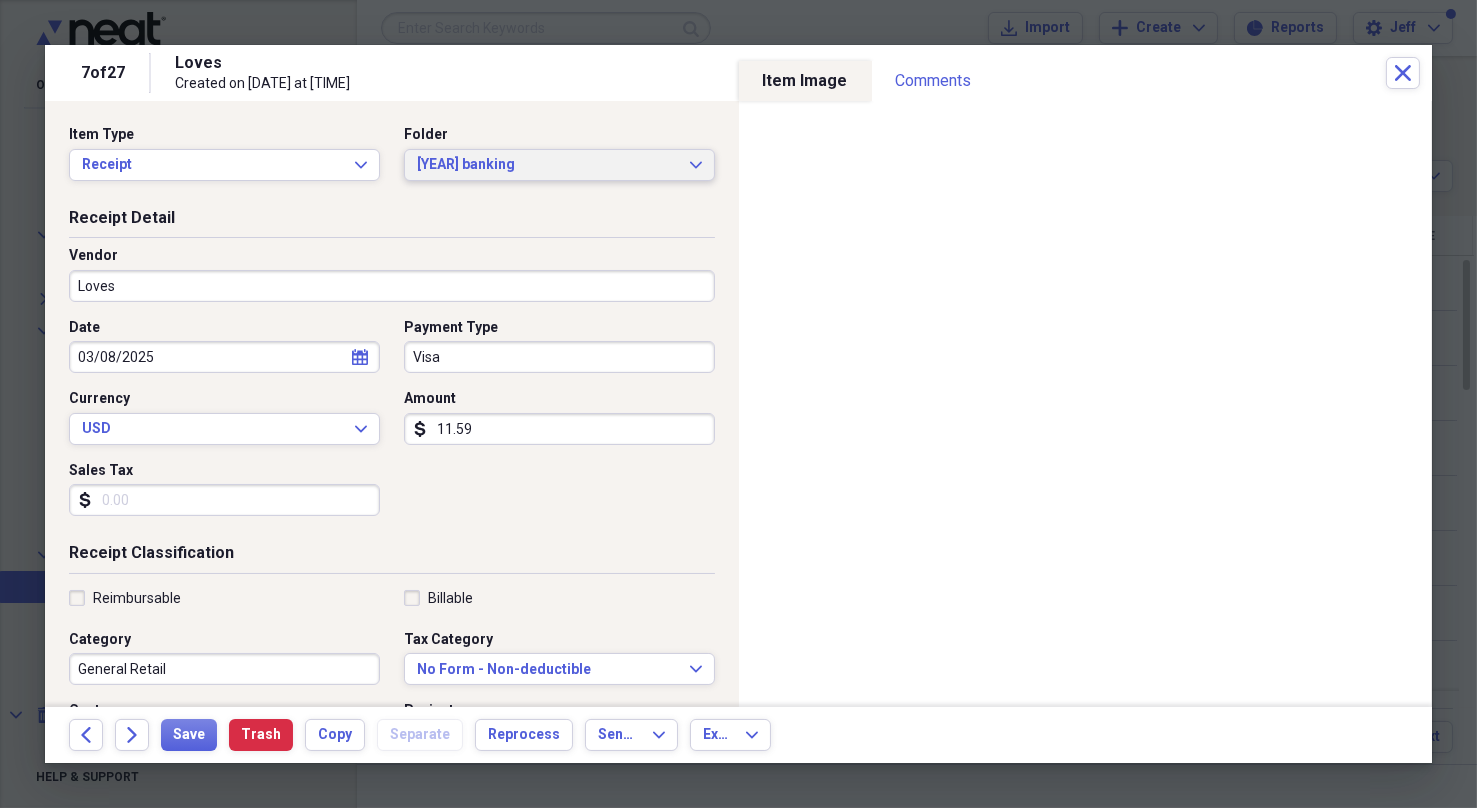 click on "[YEAR] banking Expand" at bounding box center [559, 165] 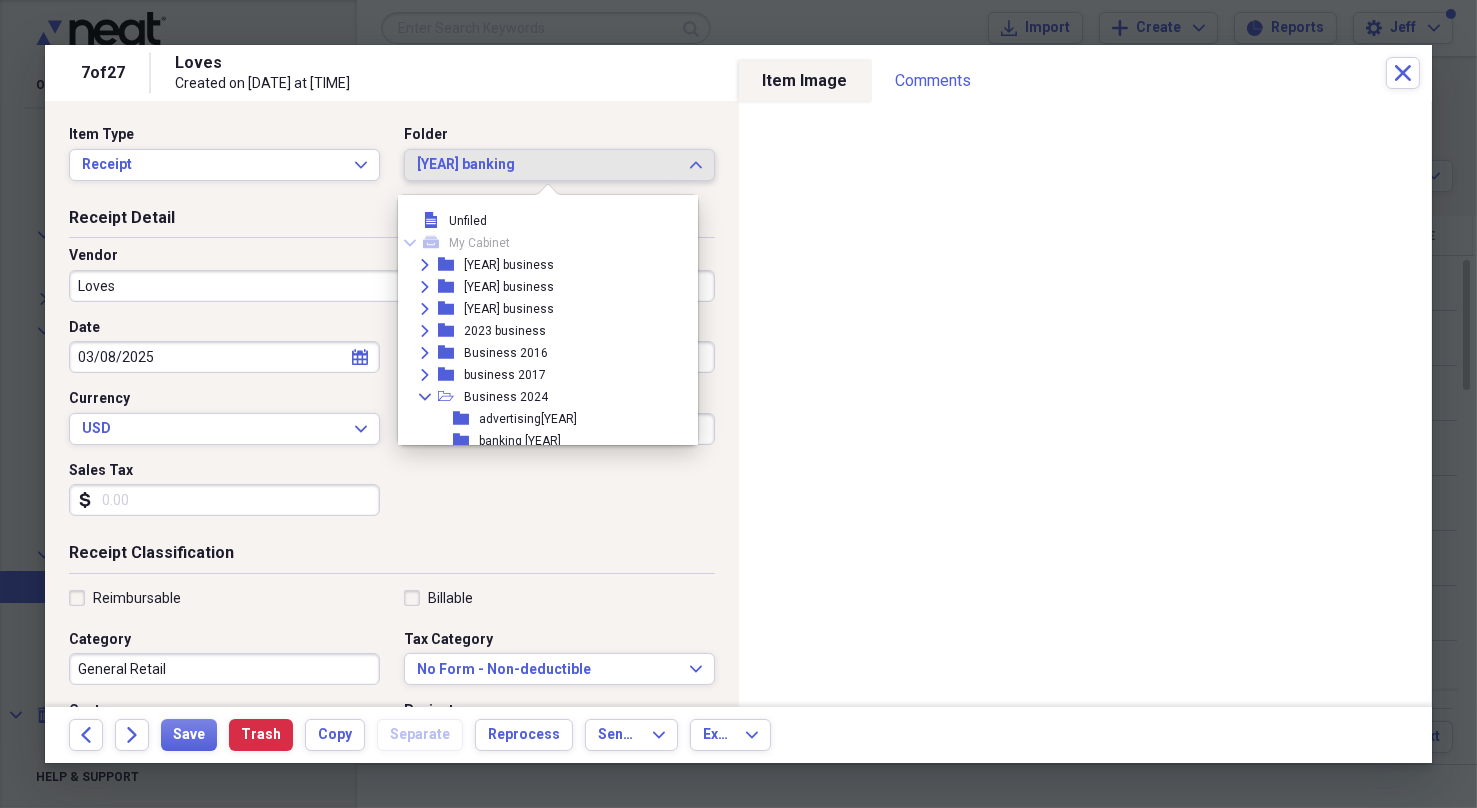 scroll, scrollTop: 318, scrollLeft: 0, axis: vertical 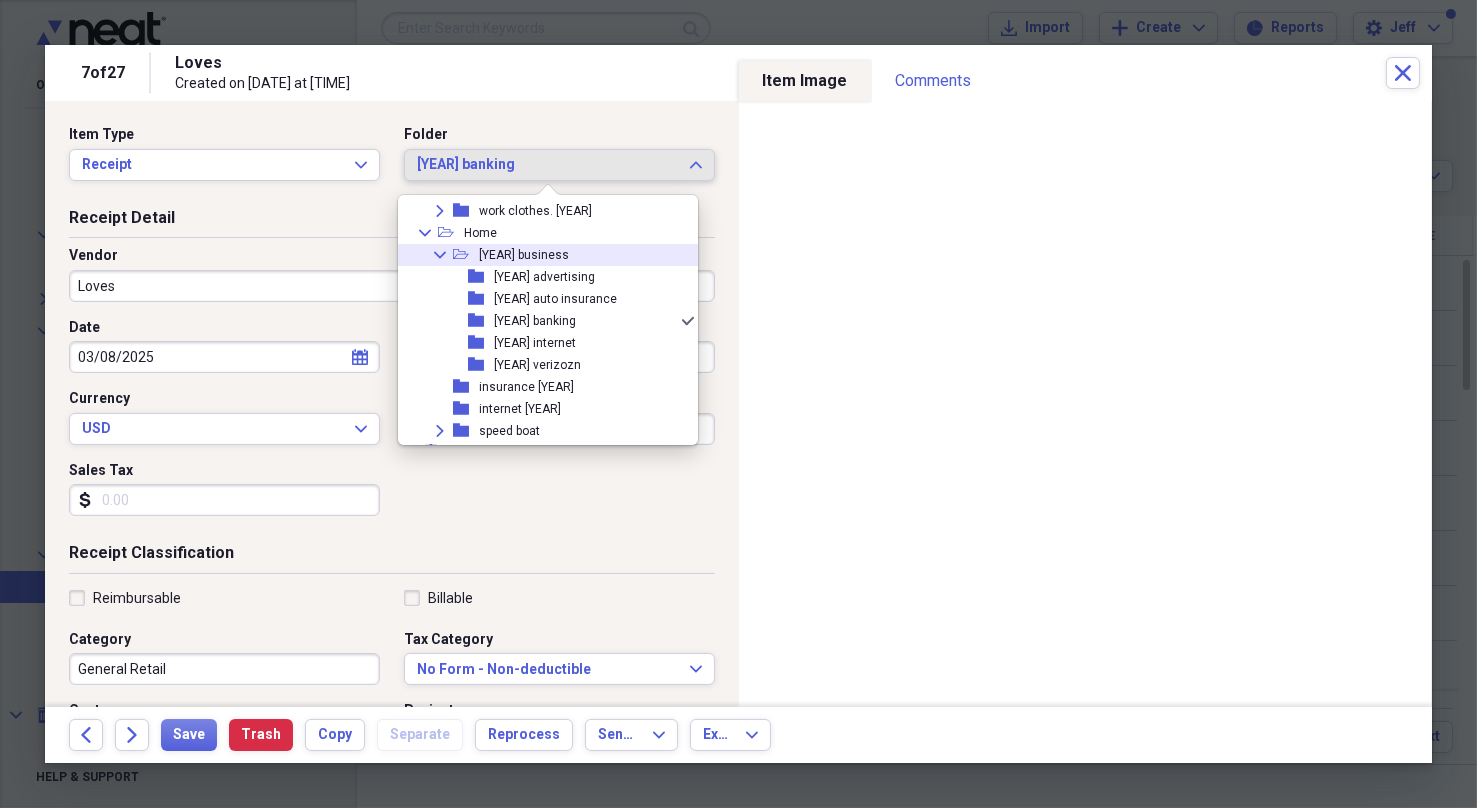 click on "[YEAR] business" at bounding box center (524, 255) 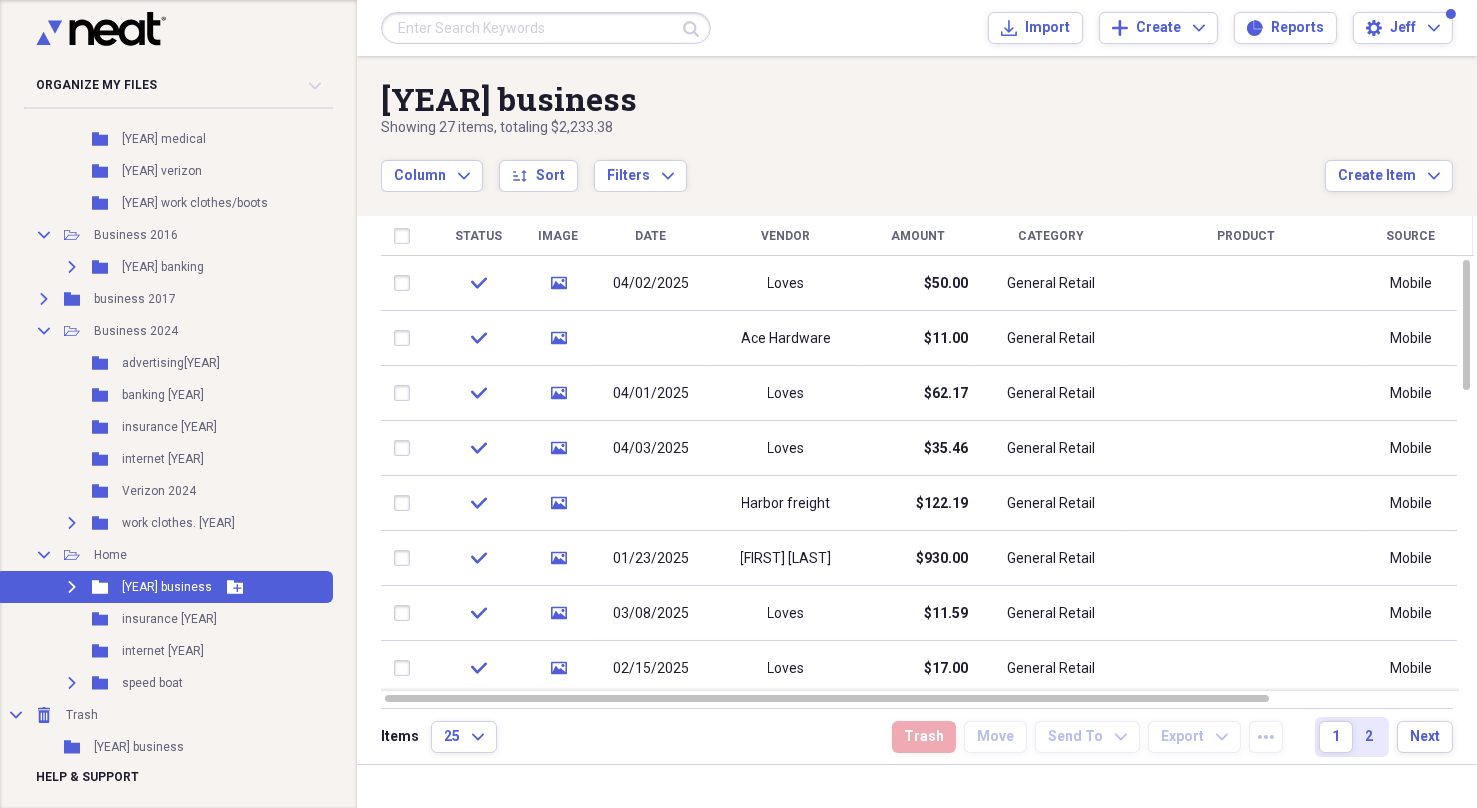 click on "Expand" 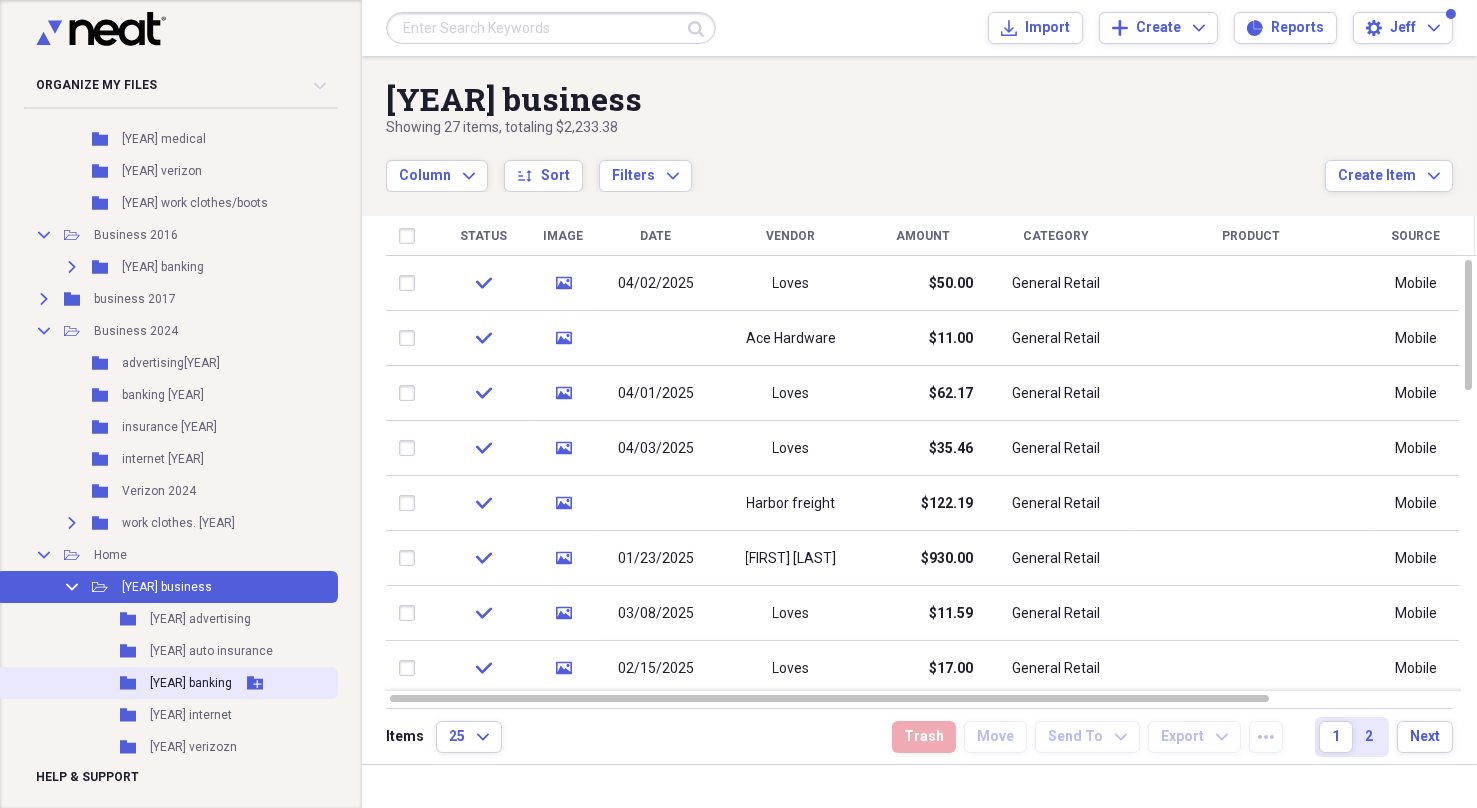 click 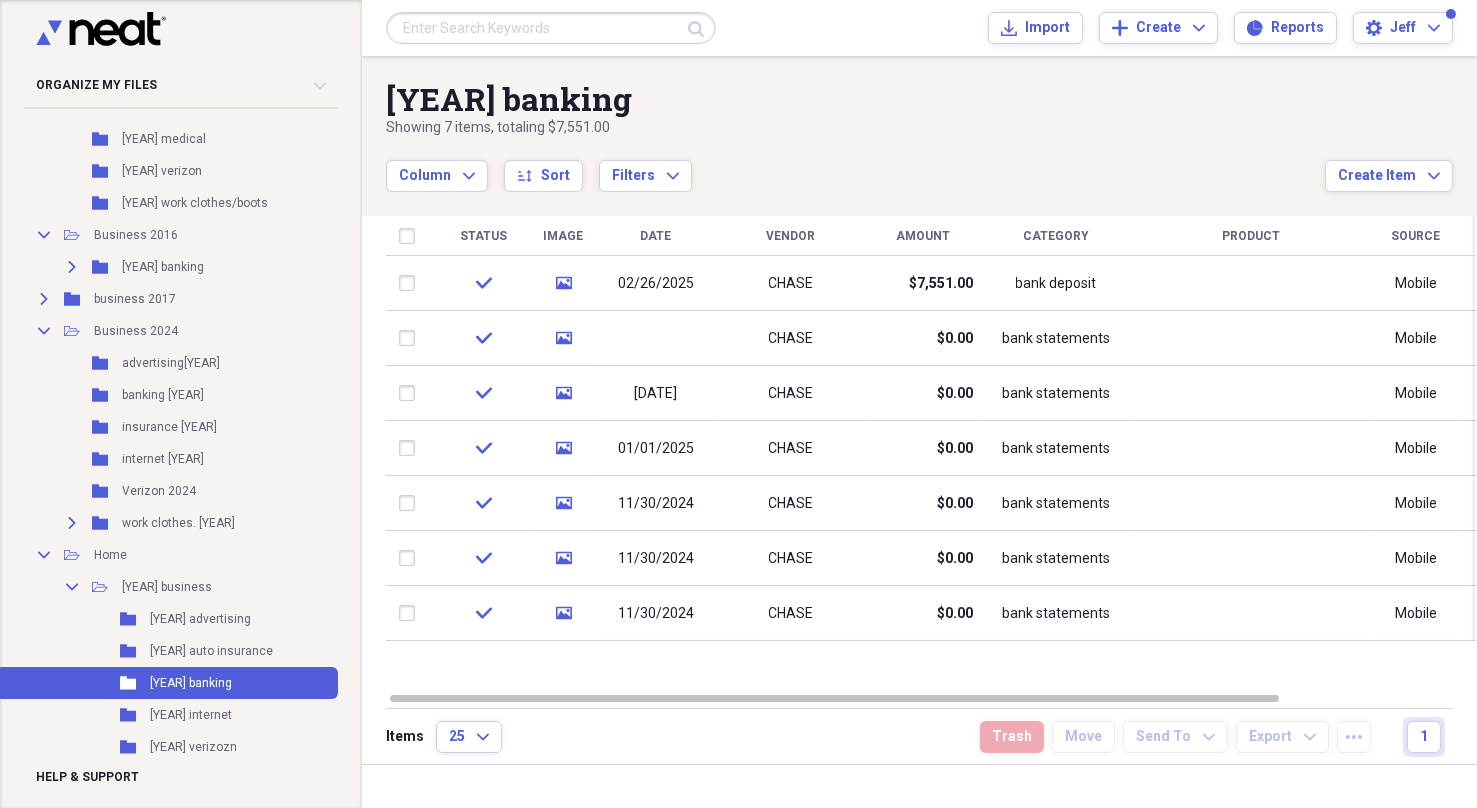 click on "Column Expand sort Sort Filters  Expand" at bounding box center (855, 165) 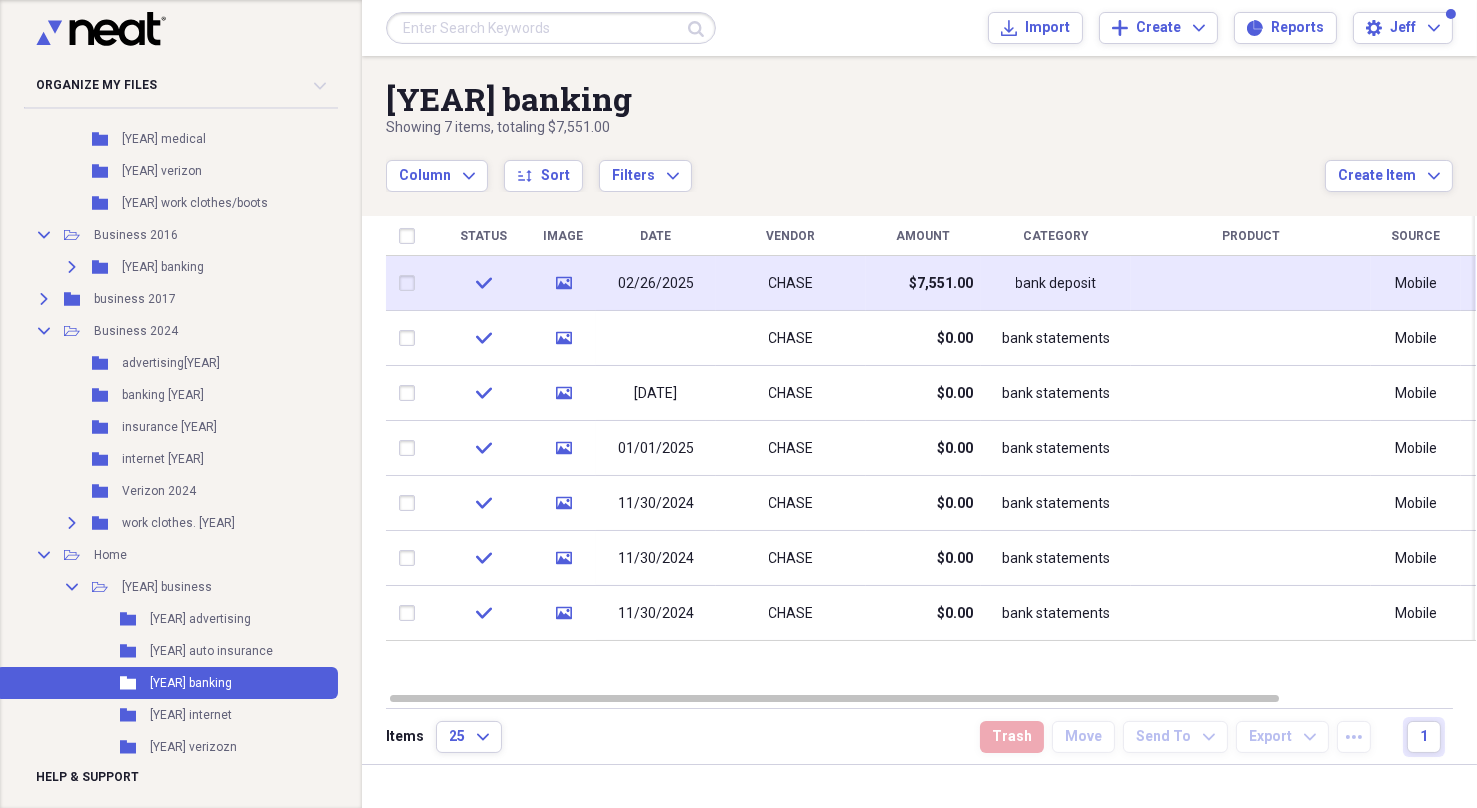 click 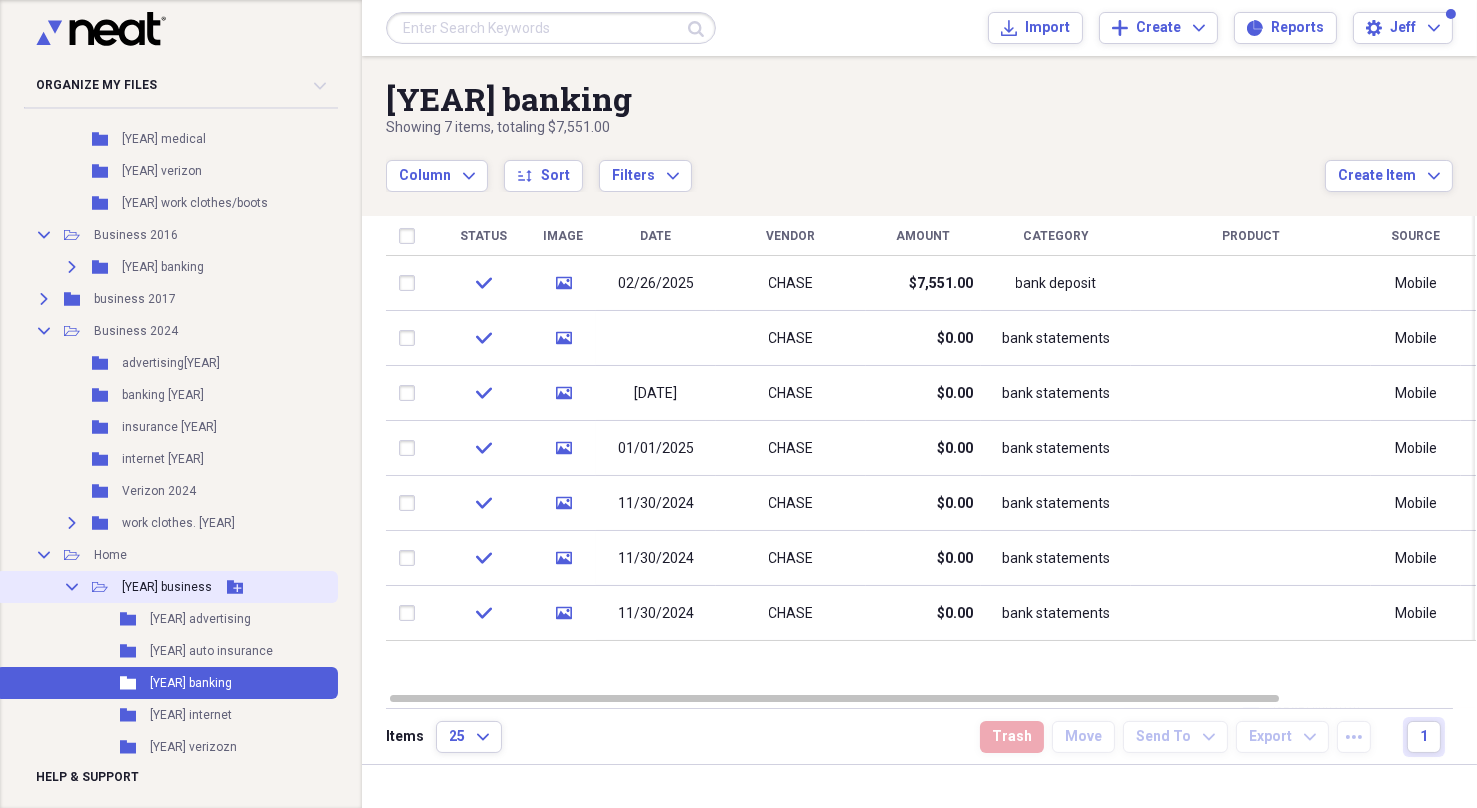 click on "Open Folder" 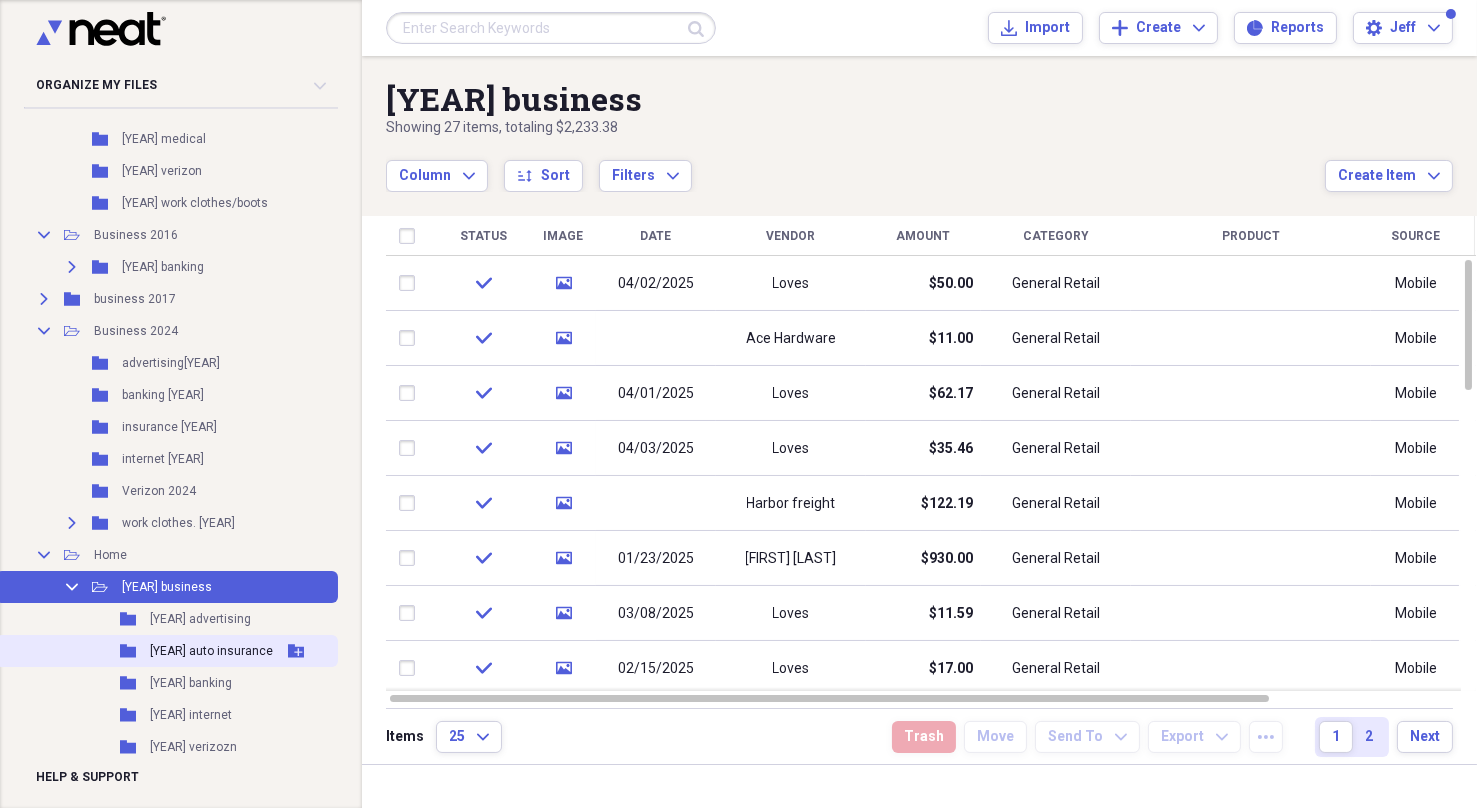 click on "Folder" 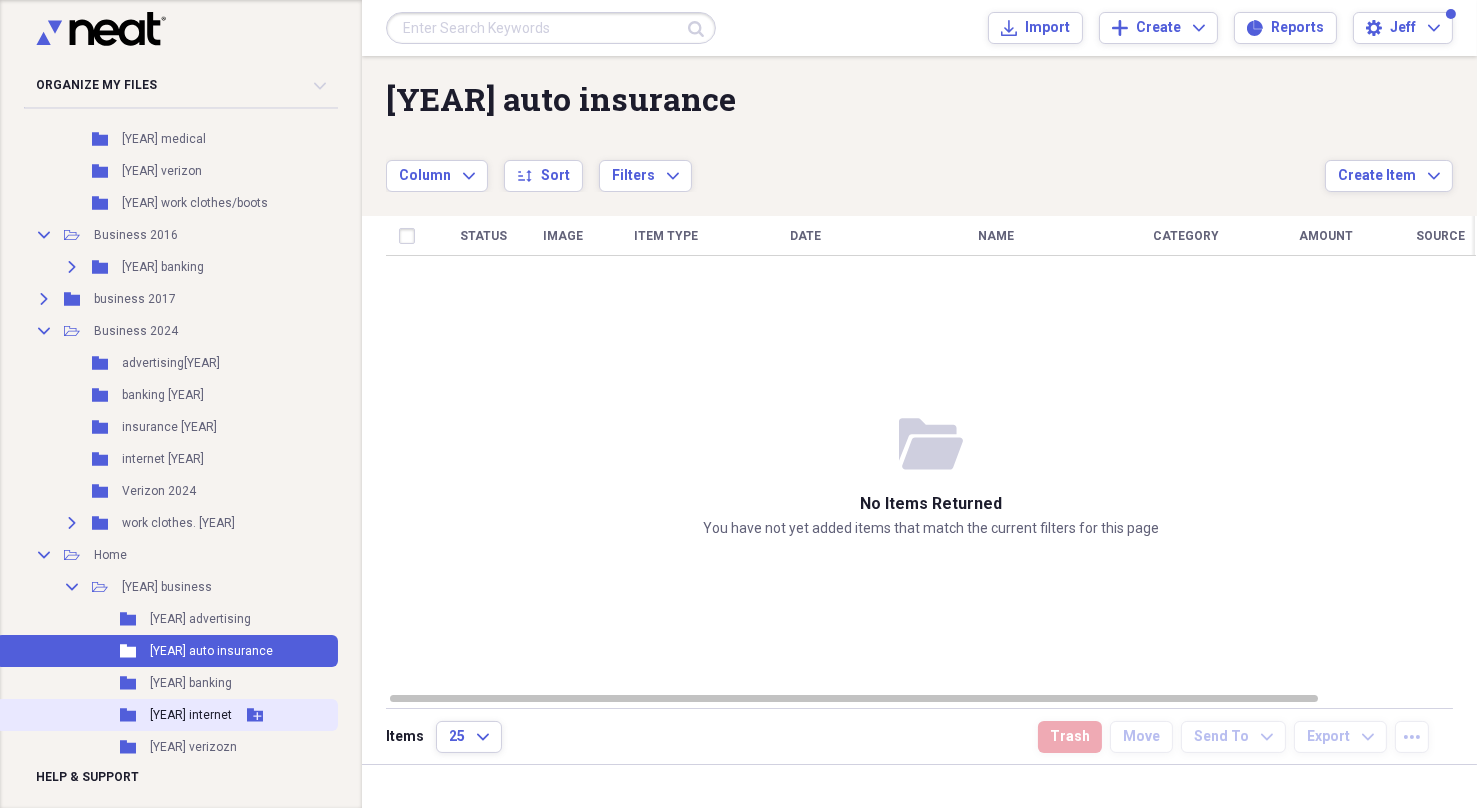 click 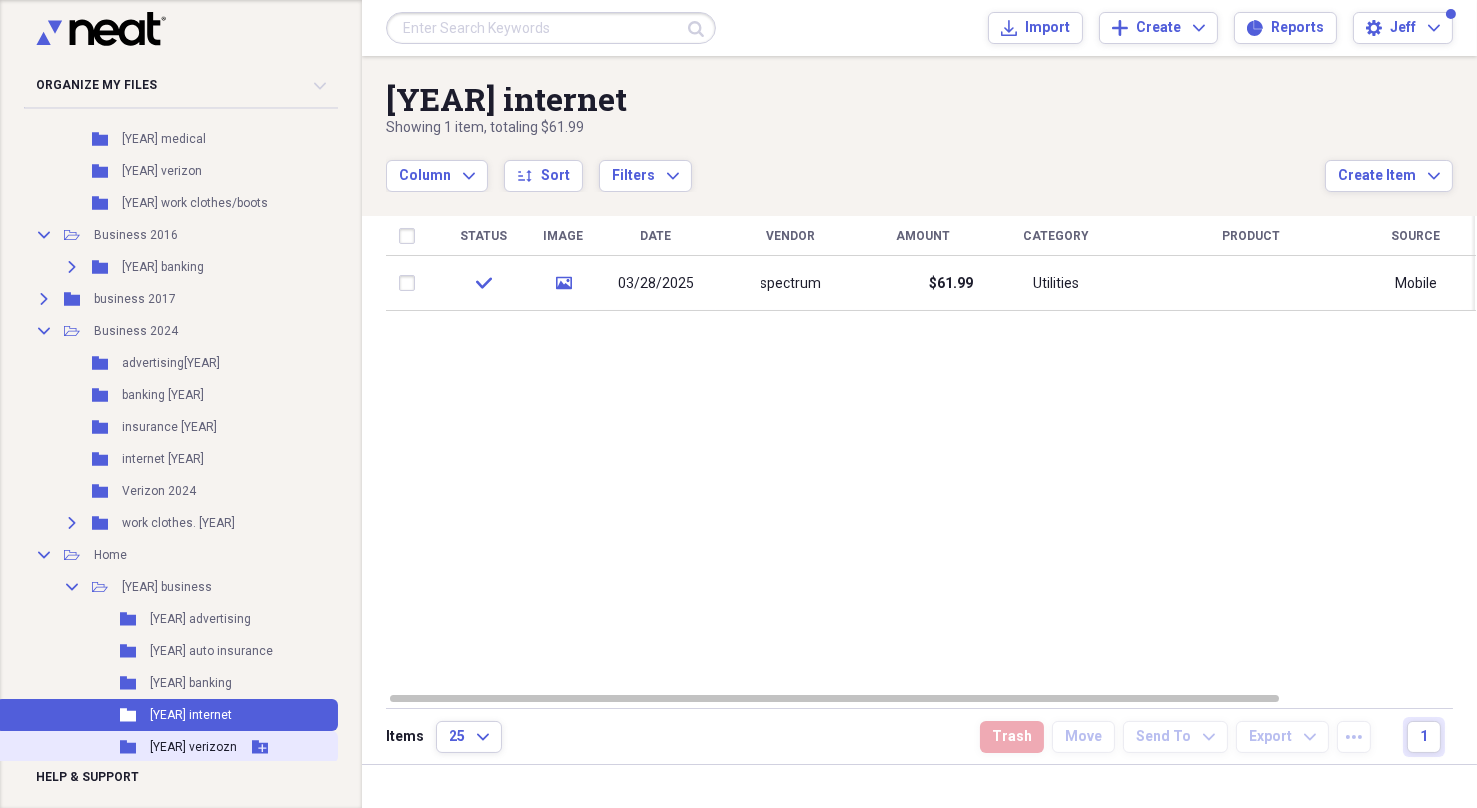 click on "Folder [YEAR] verizozn Add Folder" at bounding box center (167, 747) 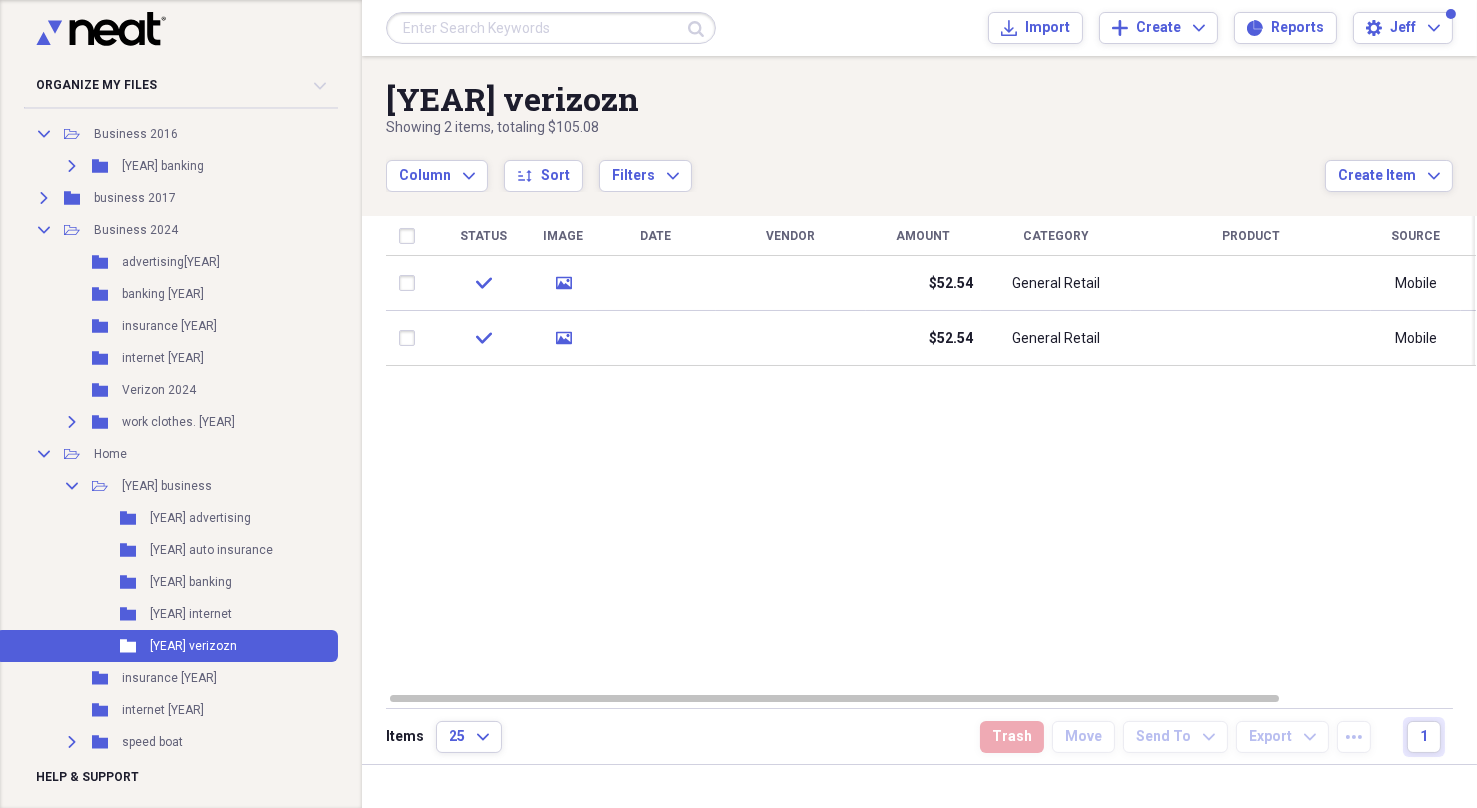 scroll, scrollTop: 890, scrollLeft: 0, axis: vertical 